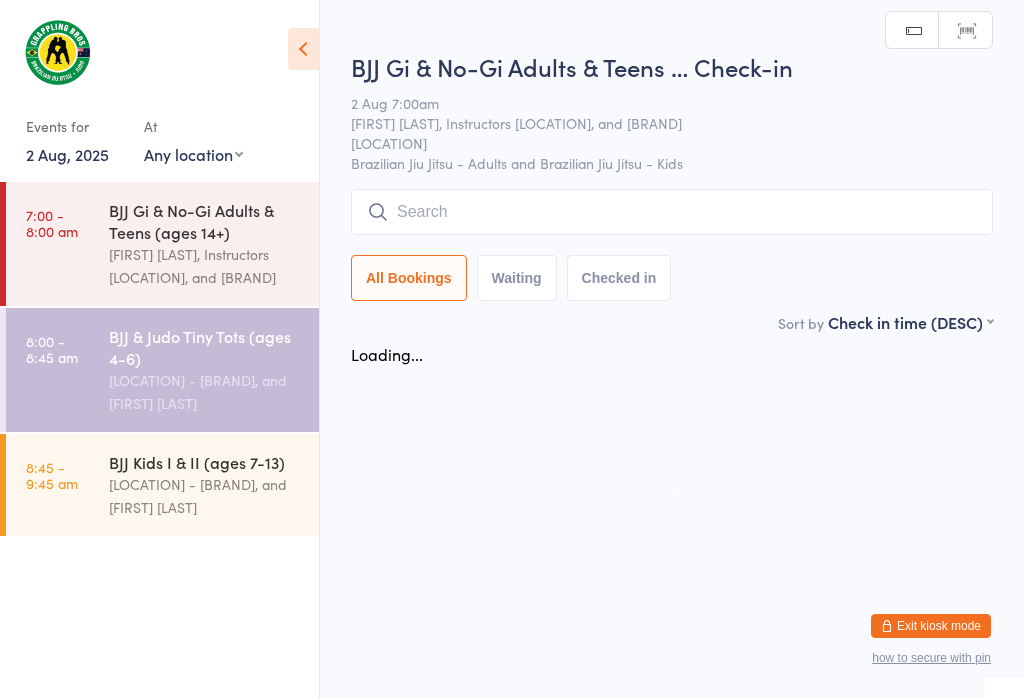 scroll, scrollTop: 0, scrollLeft: 0, axis: both 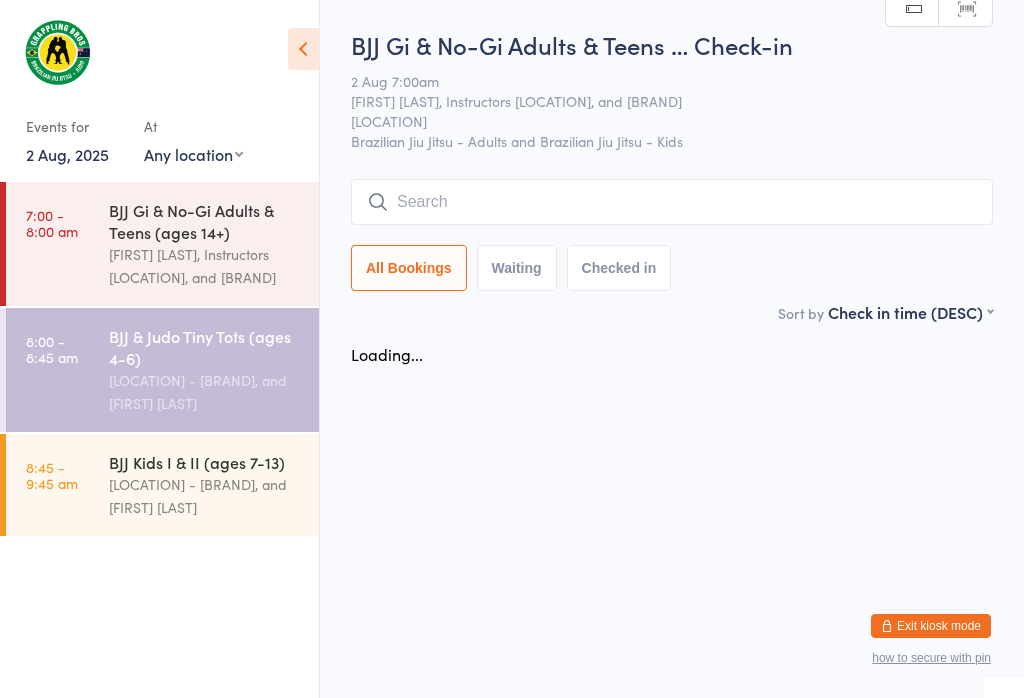 click at bounding box center [672, 202] 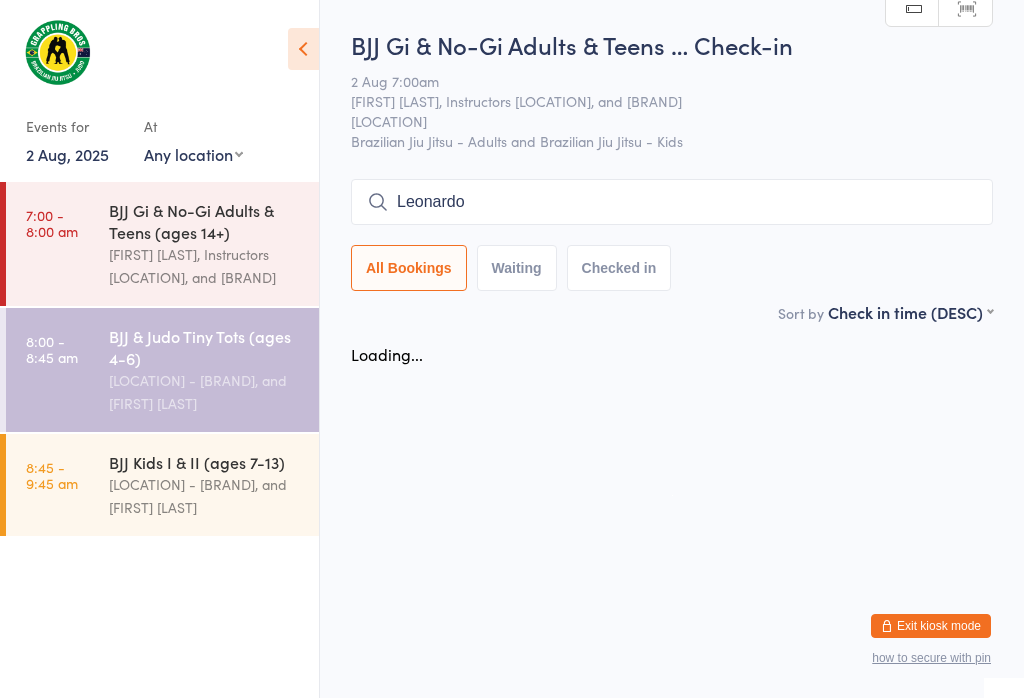 scroll, scrollTop: 101, scrollLeft: 0, axis: vertical 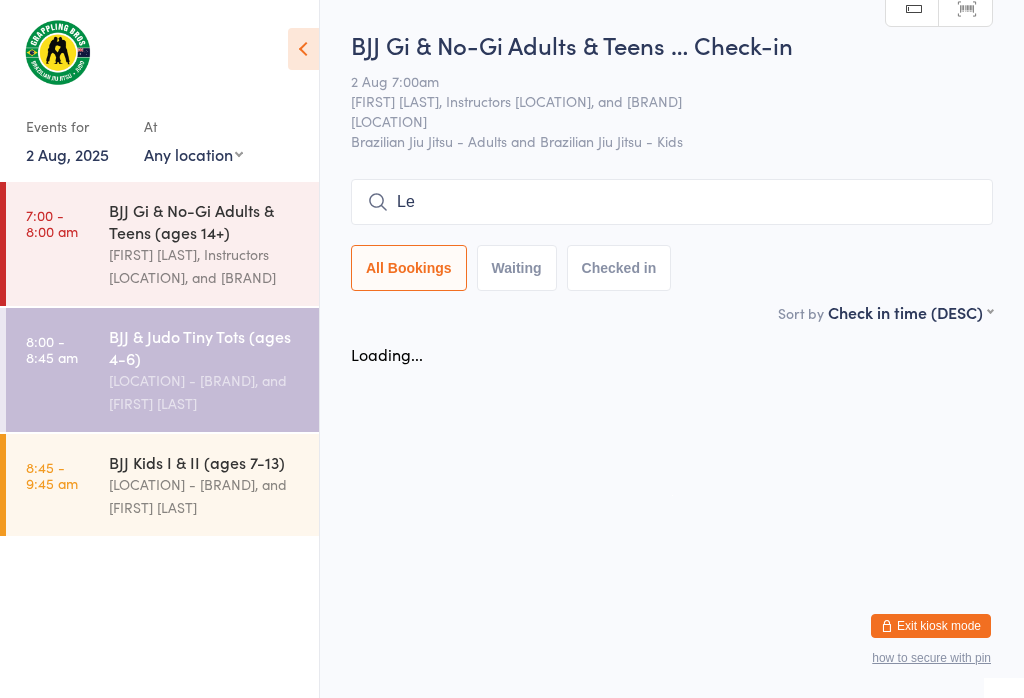 type on "L" 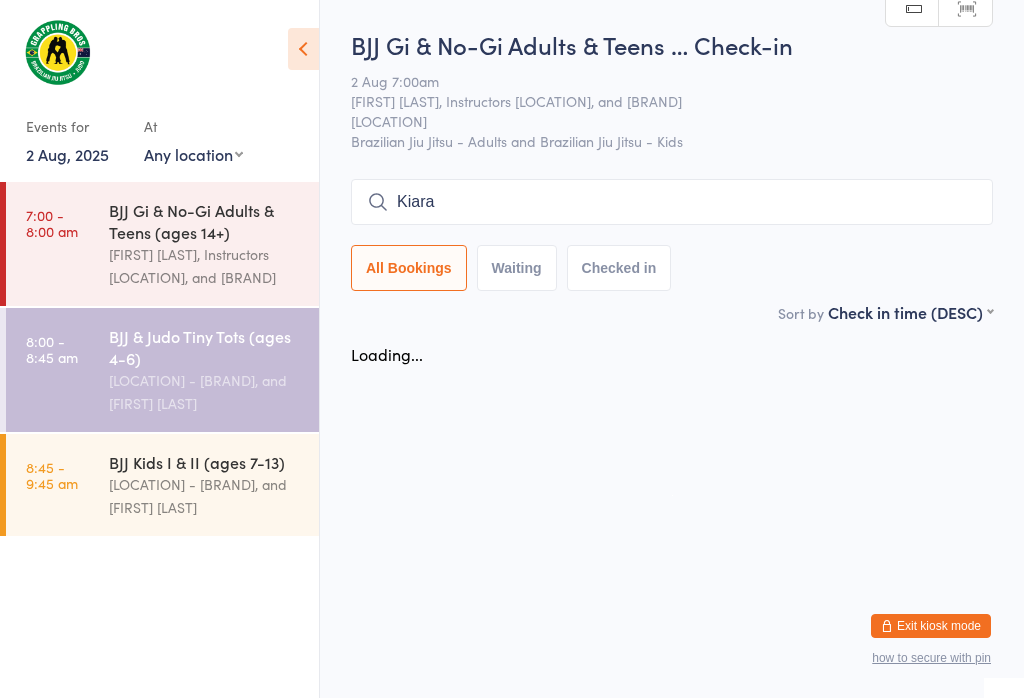 type on "Kiara" 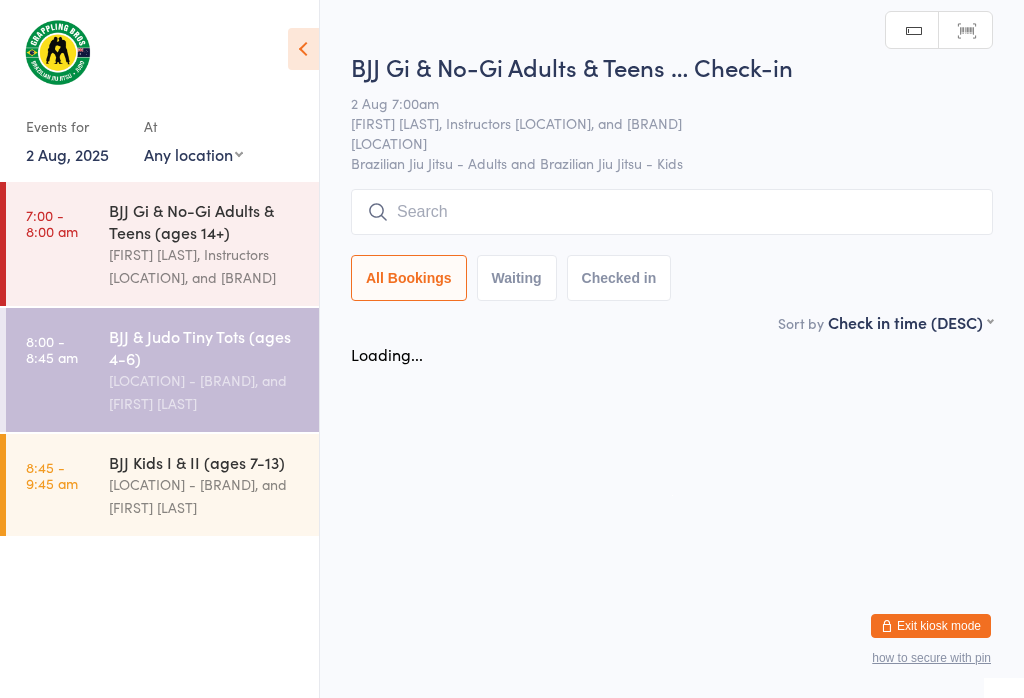 scroll, scrollTop: 0, scrollLeft: 0, axis: both 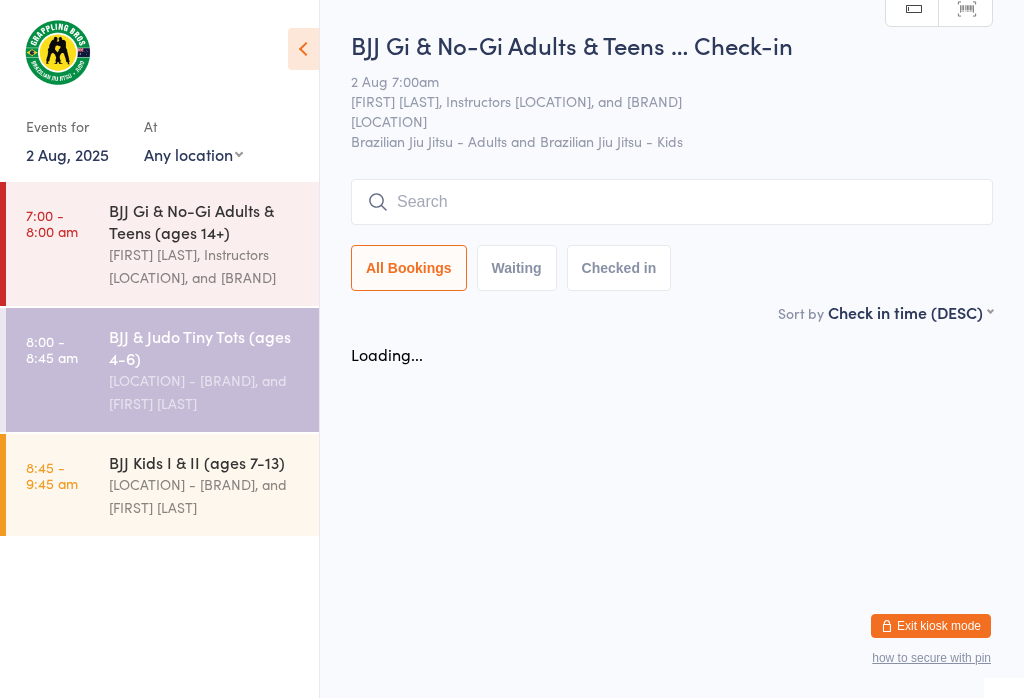 click on "[FIRST] [LAST], Instructors [LOCATION], and [BRAND]" at bounding box center (205, 266) 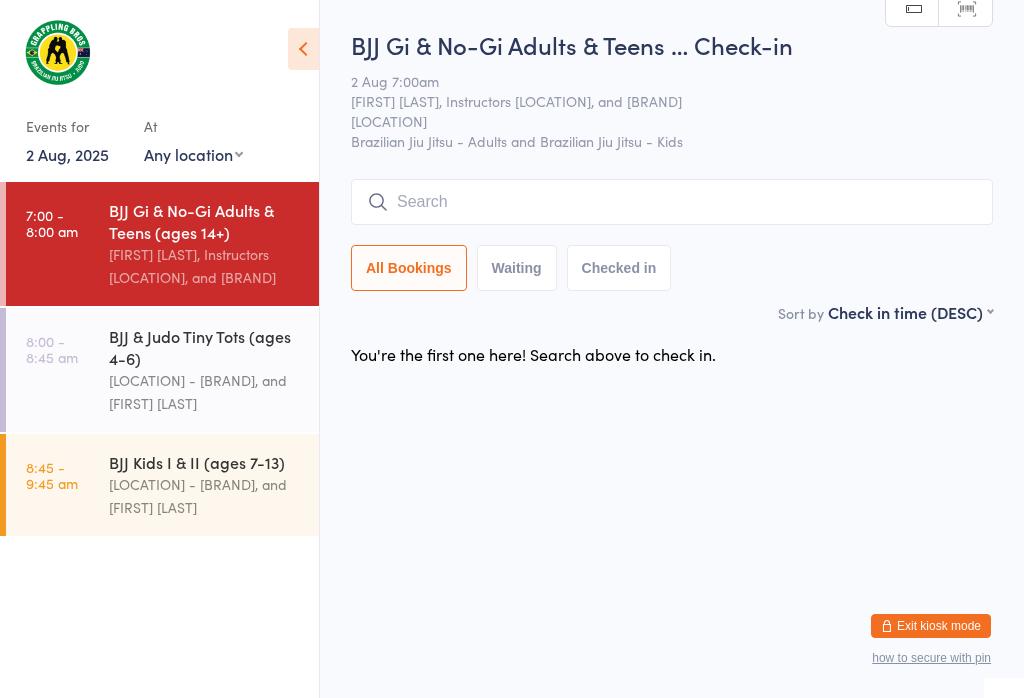click on "2 Aug, 2025" at bounding box center [67, 154] 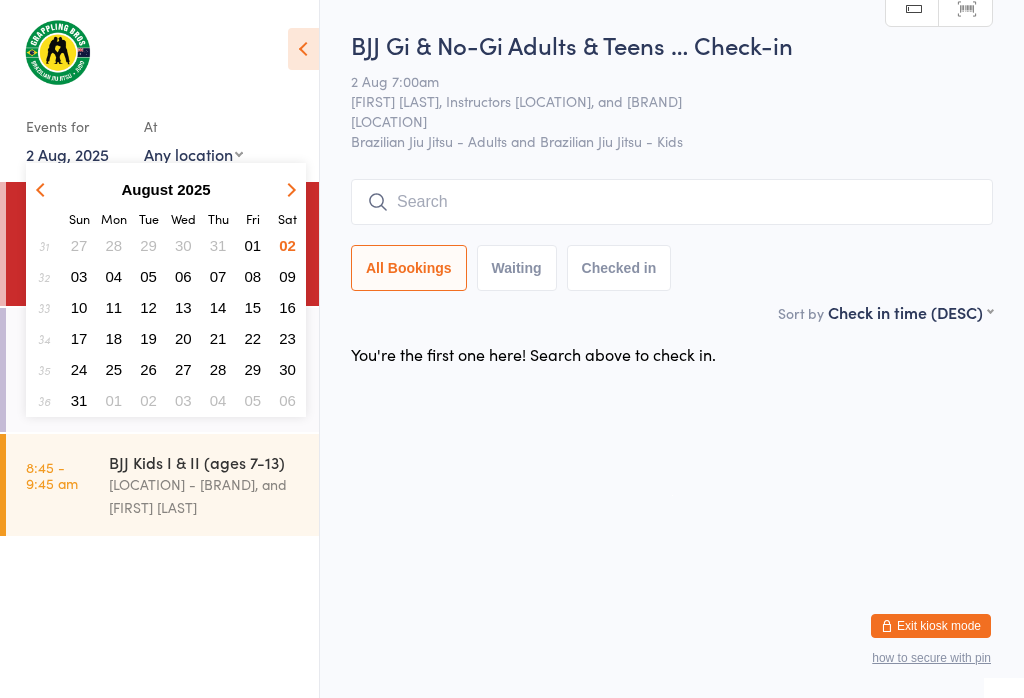 click on "02" at bounding box center (287, 245) 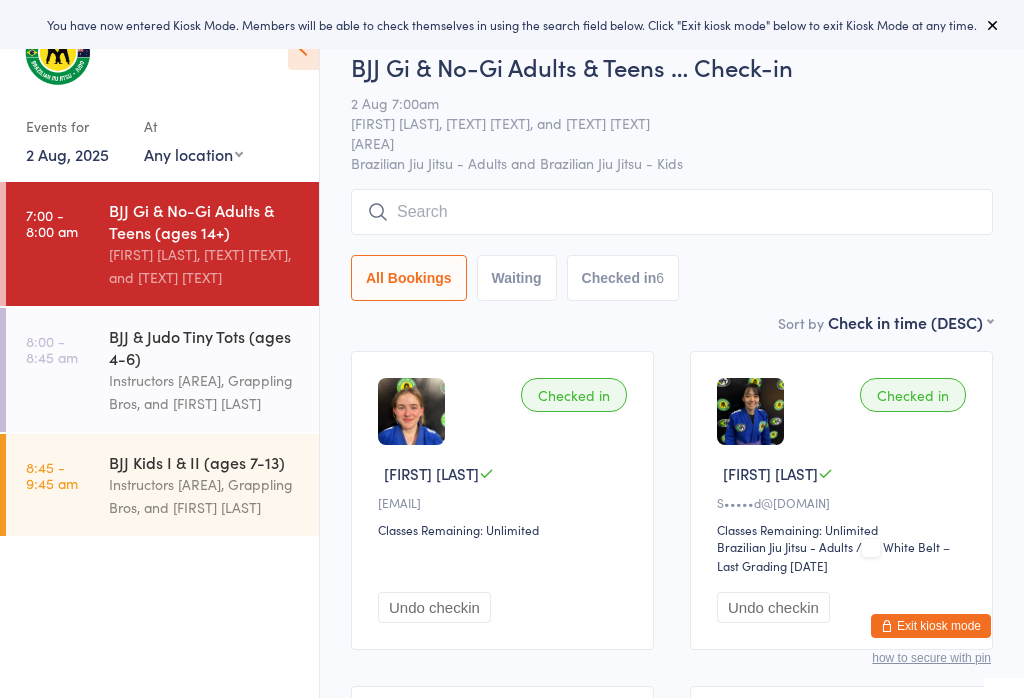 scroll, scrollTop: 0, scrollLeft: 0, axis: both 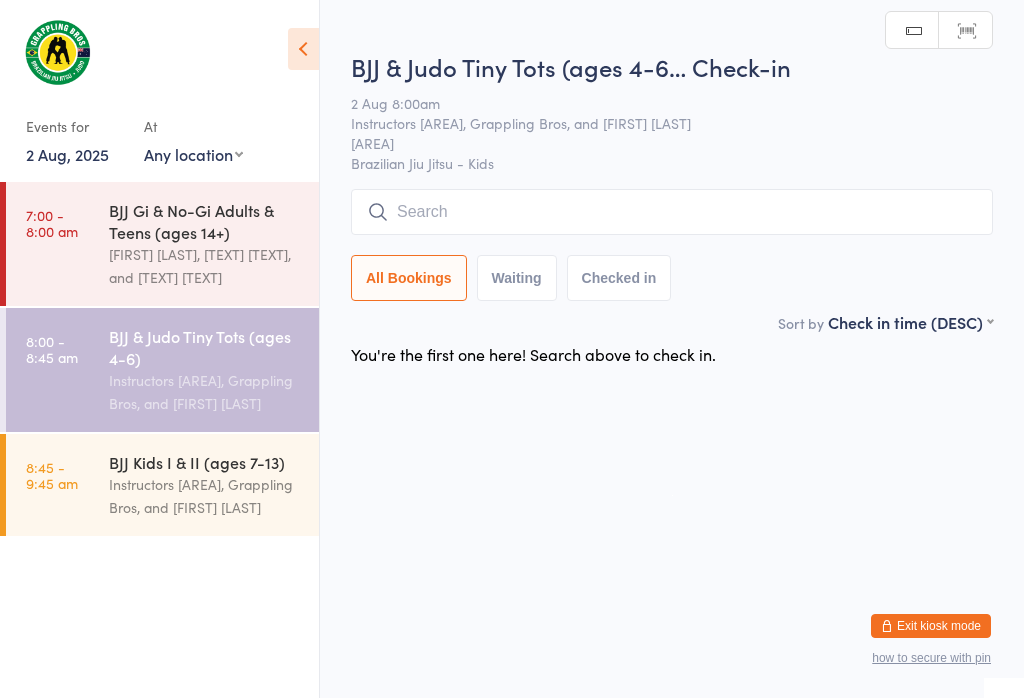 click at bounding box center (672, 212) 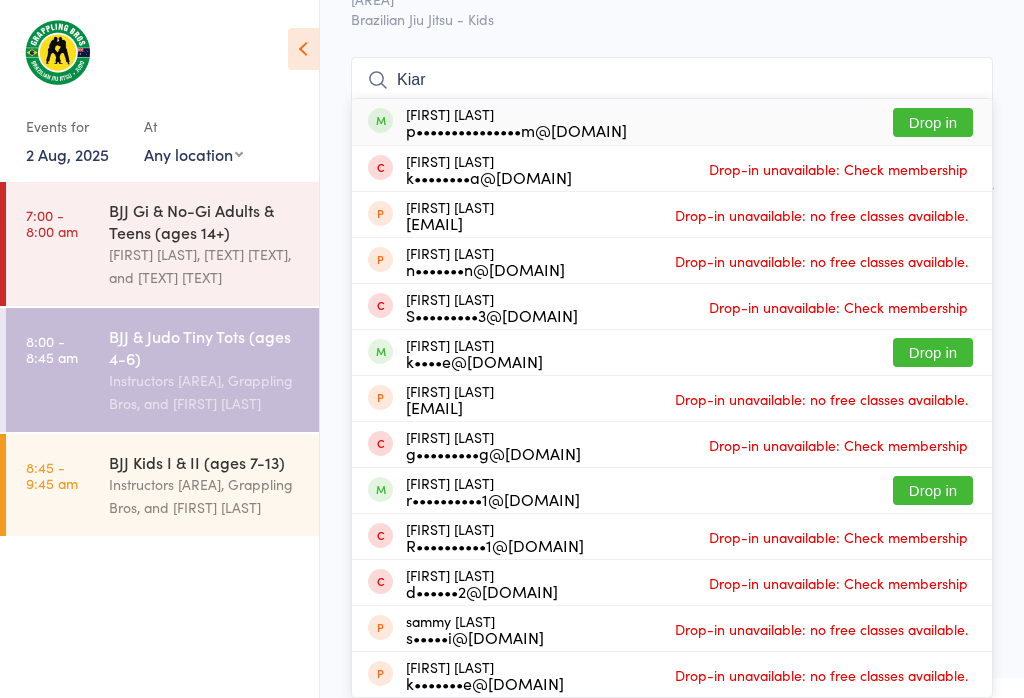 type on "Kiar" 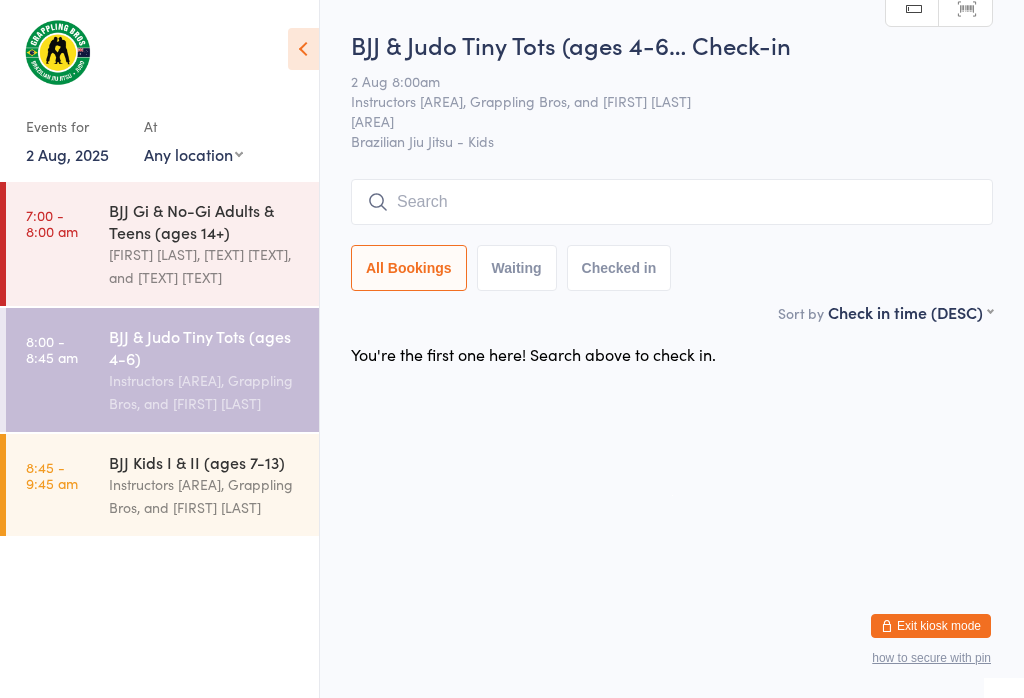 scroll, scrollTop: 124, scrollLeft: 0, axis: vertical 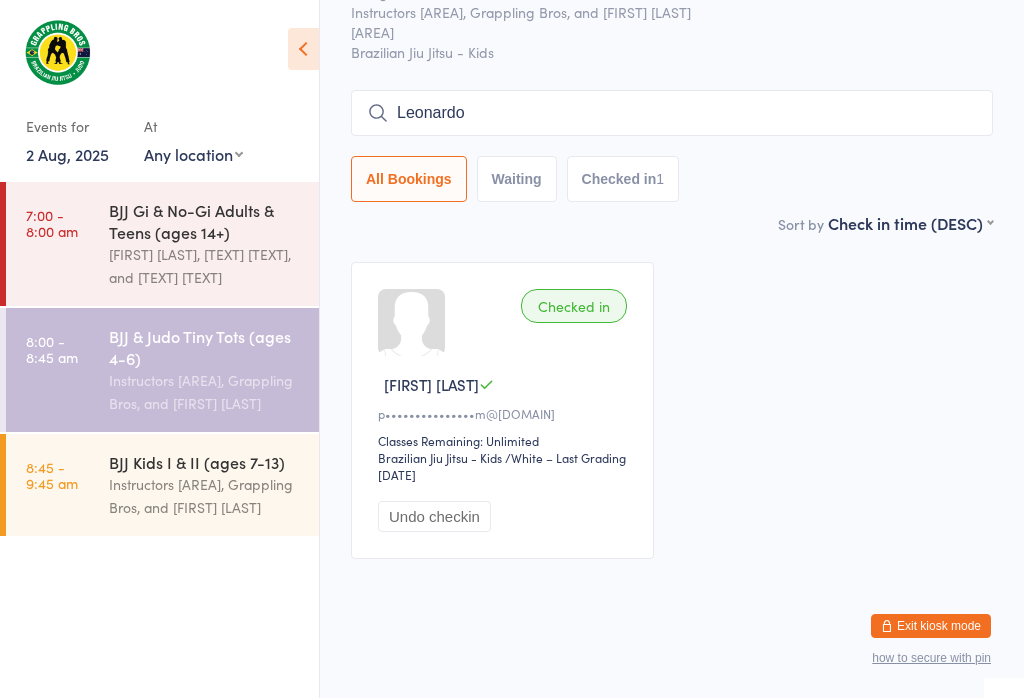 type on "Leonardo" 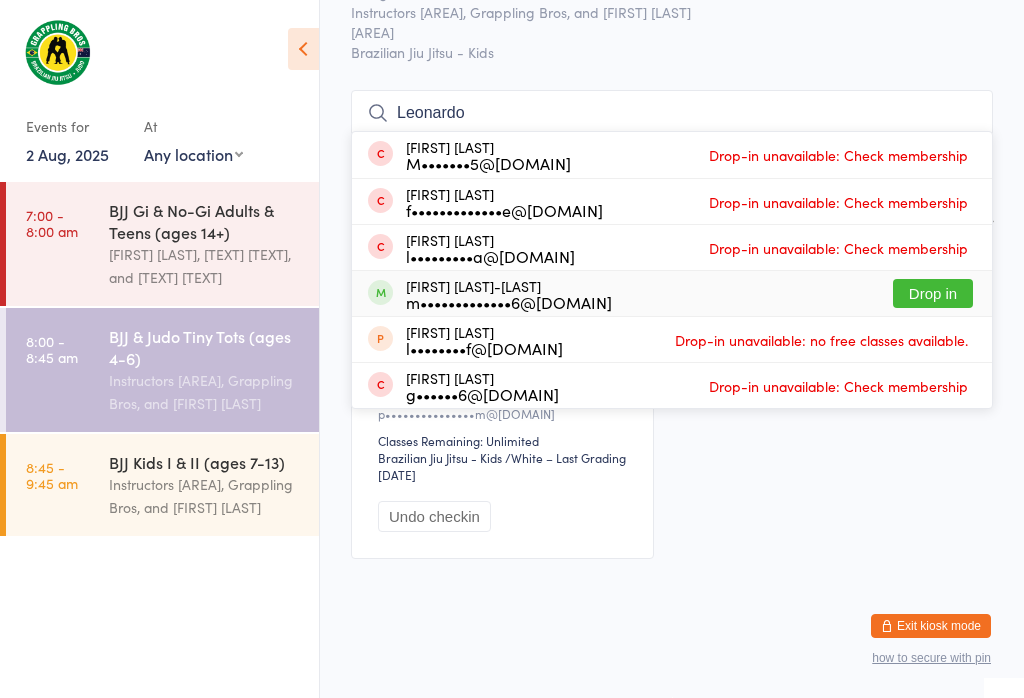 click on "Drop in" at bounding box center [933, 293] 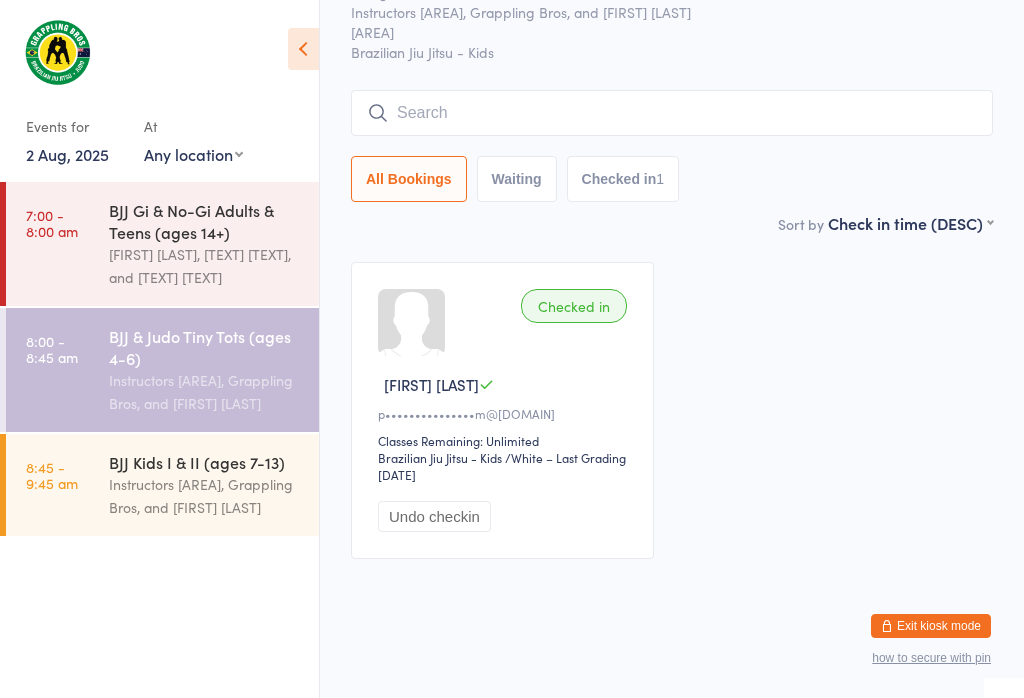 scroll, scrollTop: 107, scrollLeft: 0, axis: vertical 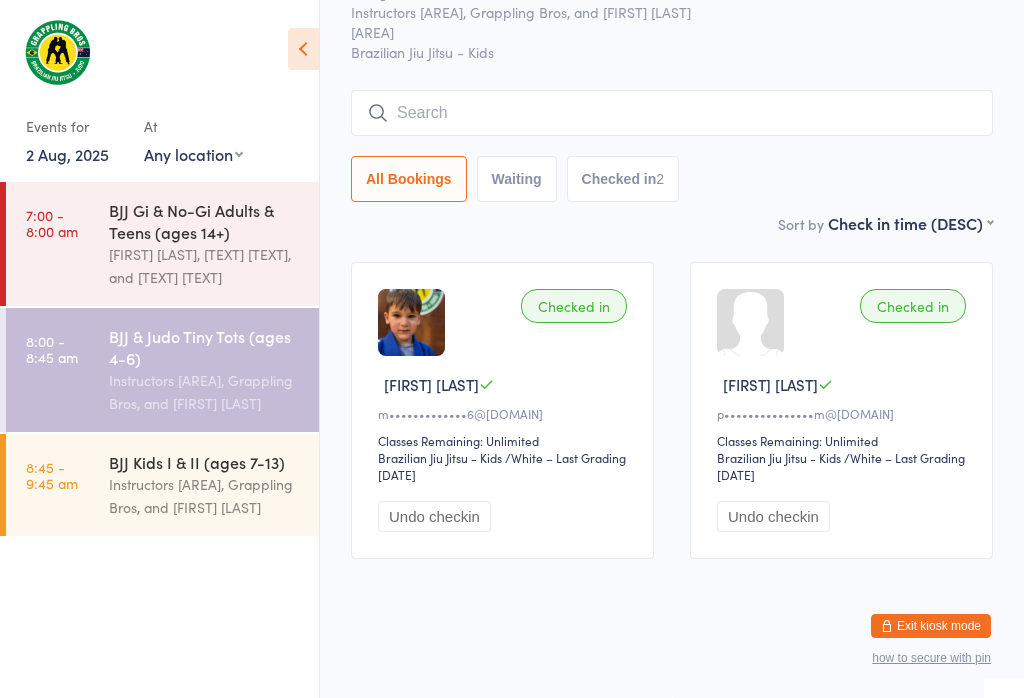 click at bounding box center (672, 113) 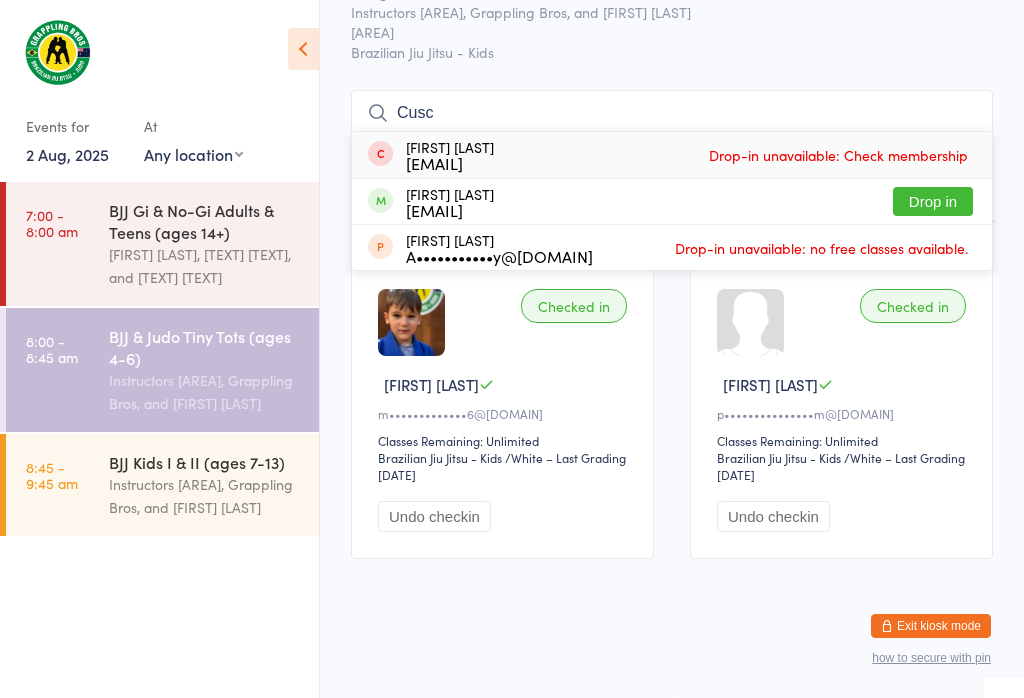 type on "Cusc" 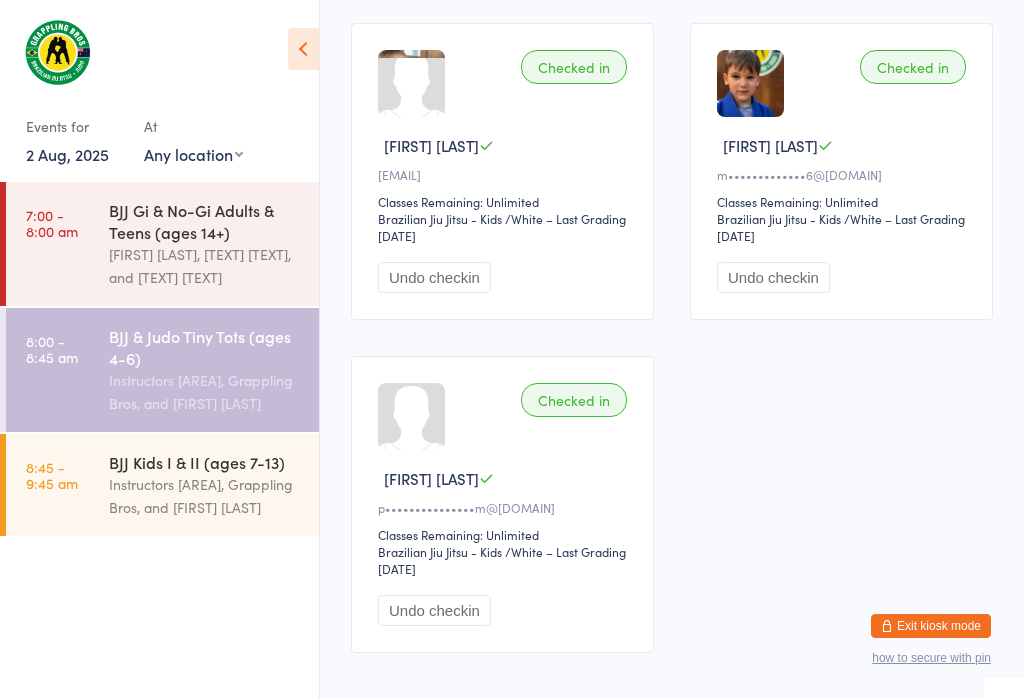 scroll, scrollTop: 318, scrollLeft: 0, axis: vertical 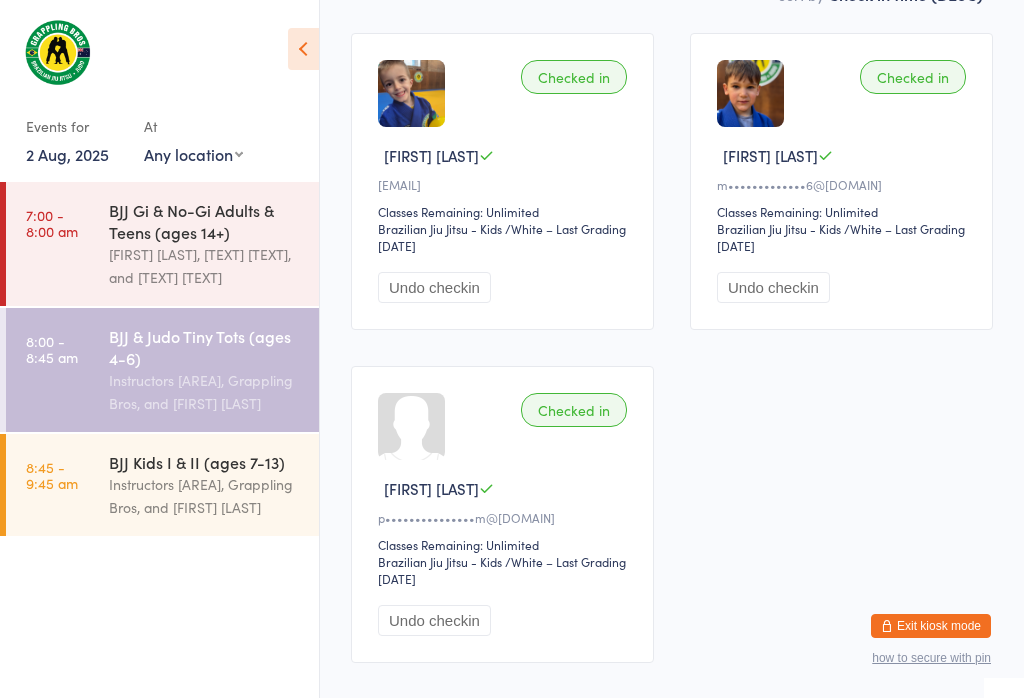 click at bounding box center [411, 93] 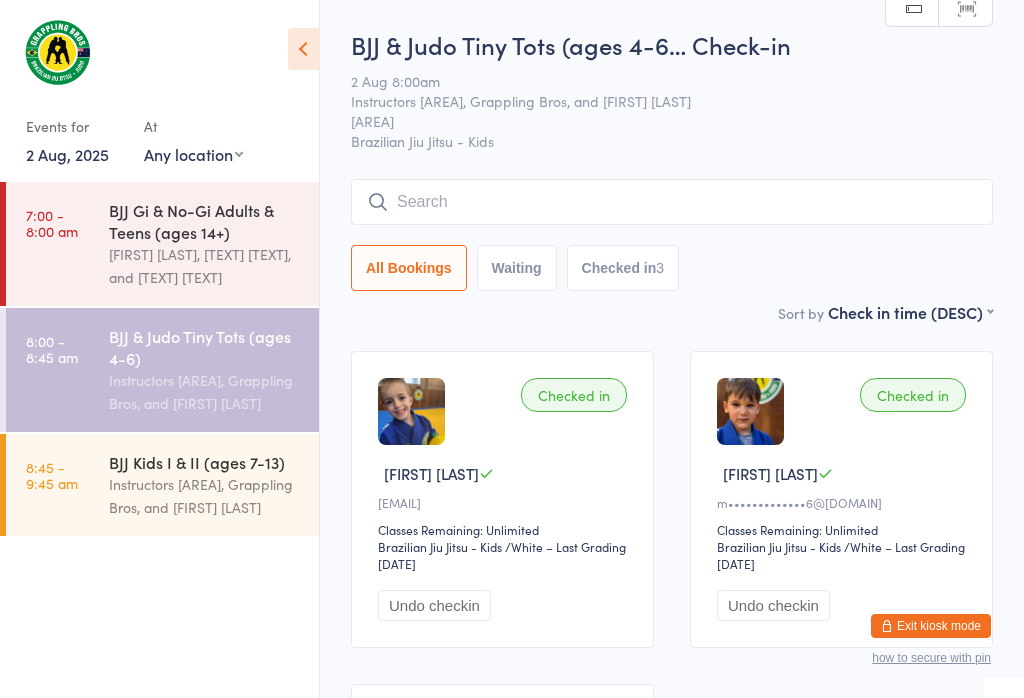 scroll, scrollTop: 0, scrollLeft: 0, axis: both 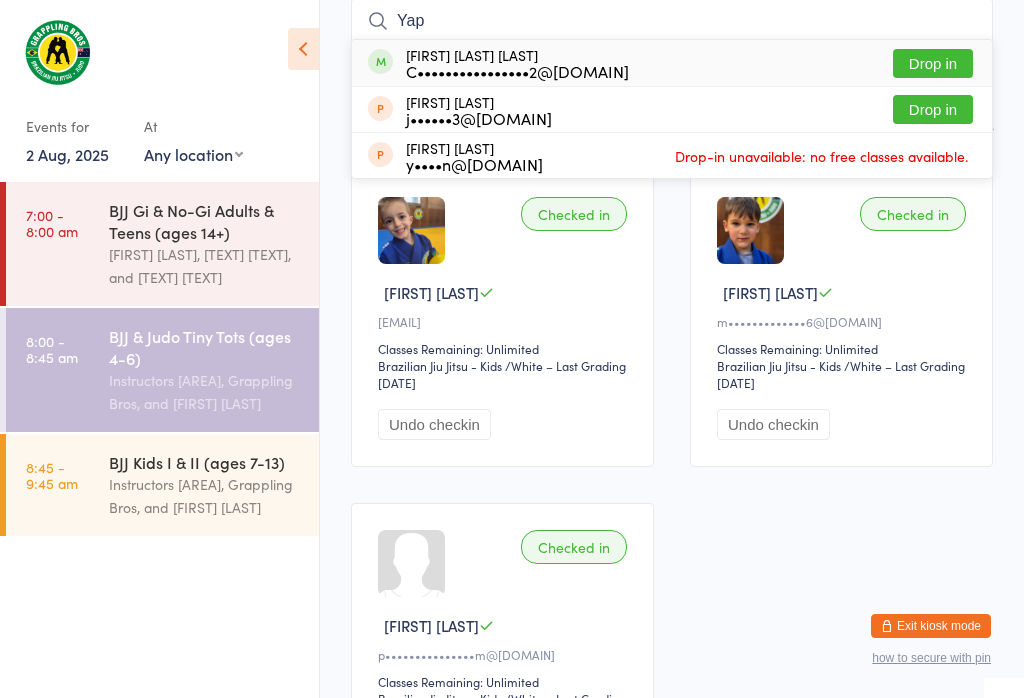 click on "Yap" at bounding box center [672, 21] 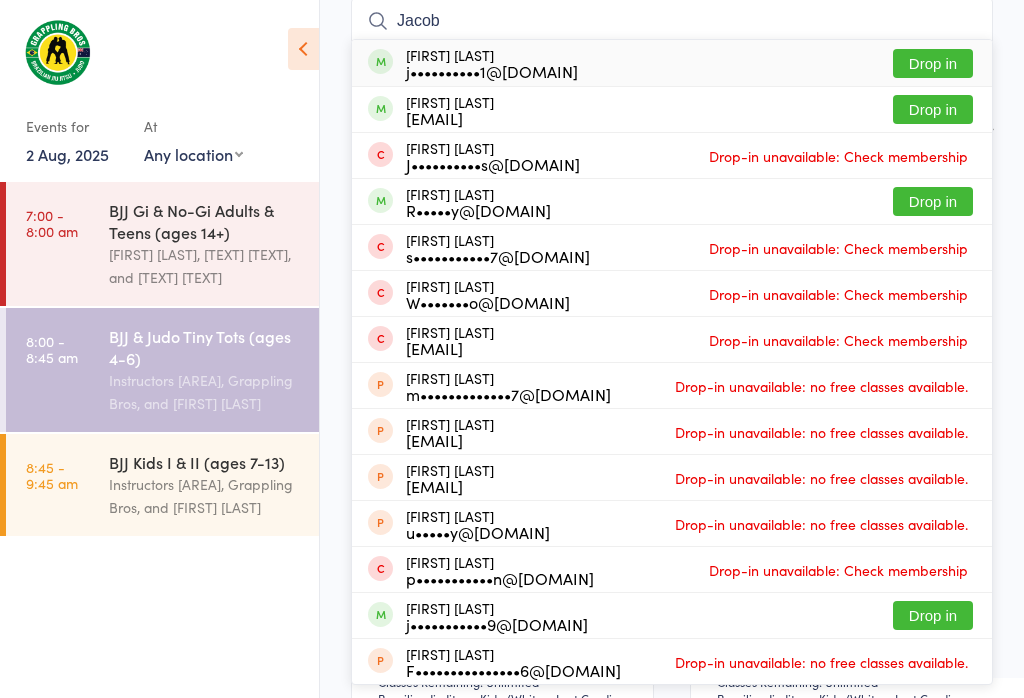 type on "Jacob" 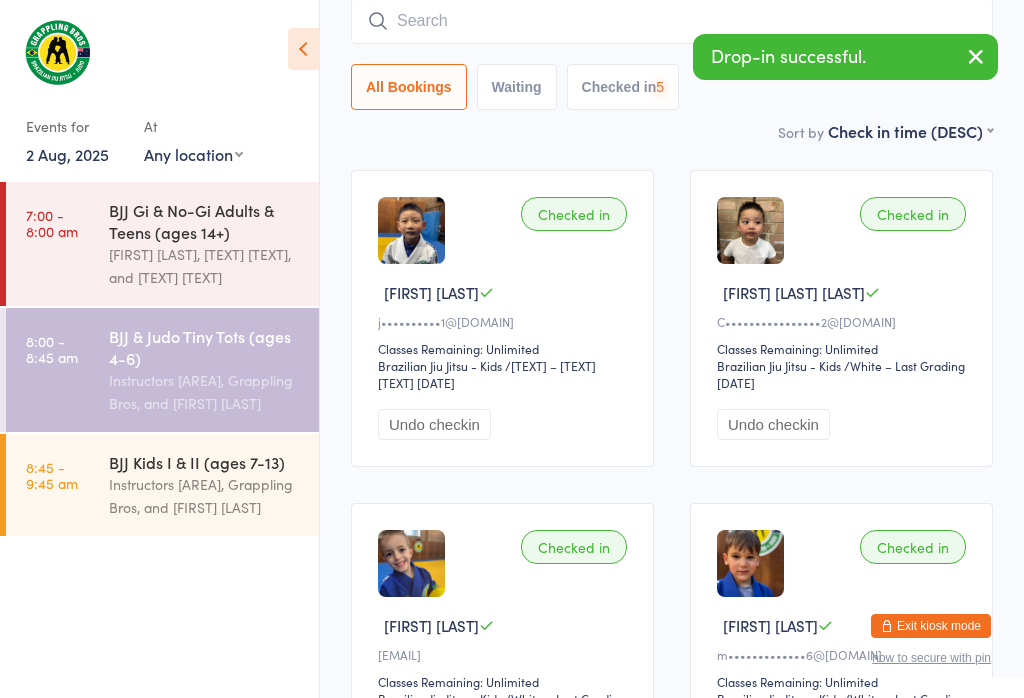 click at bounding box center [672, 21] 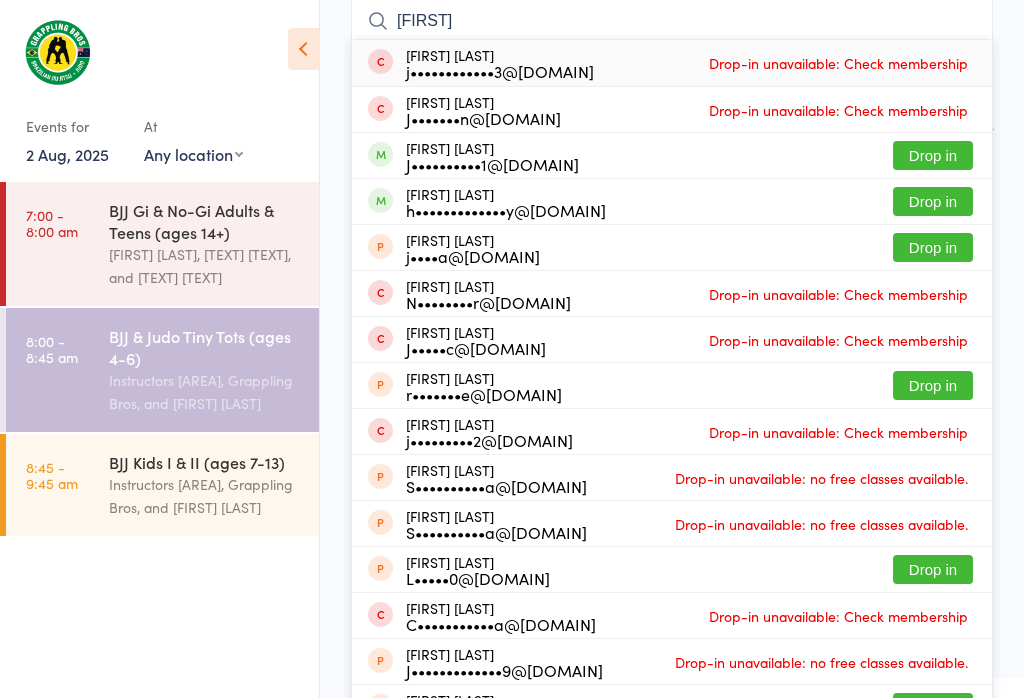type on "[FIRST]" 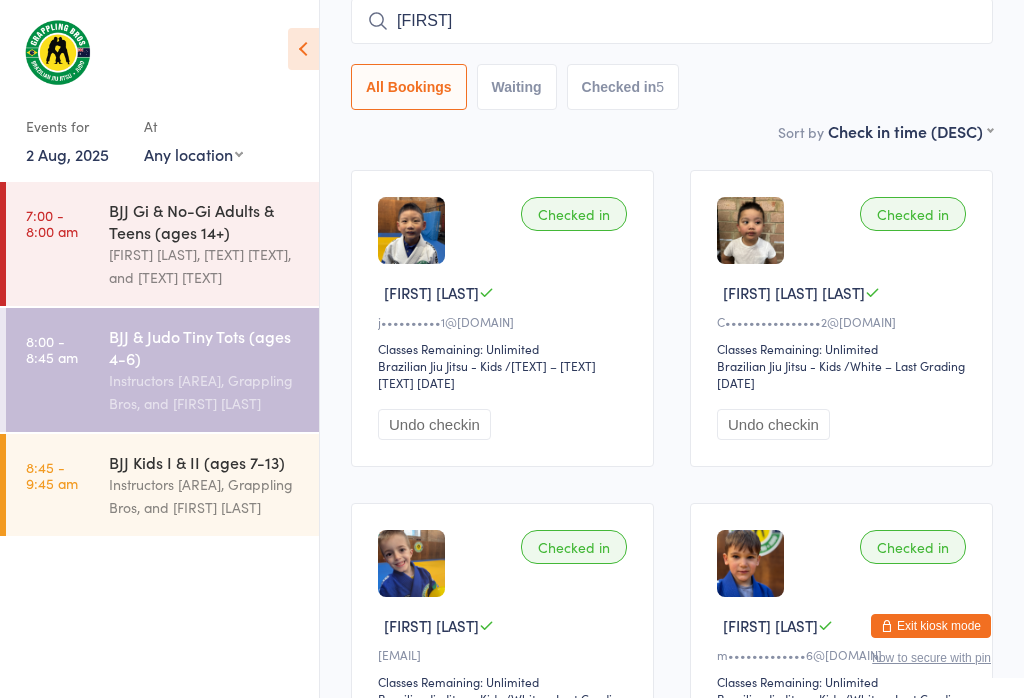 type 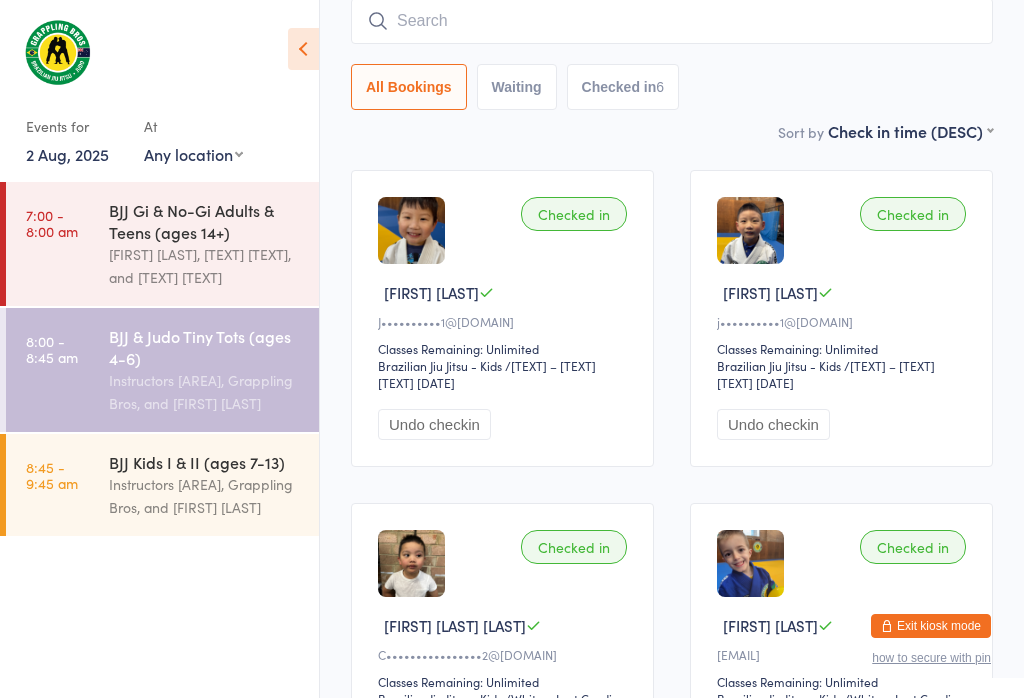 click on "BJJ & Judo Tiny Tots (ages 4-6)" at bounding box center (205, 347) 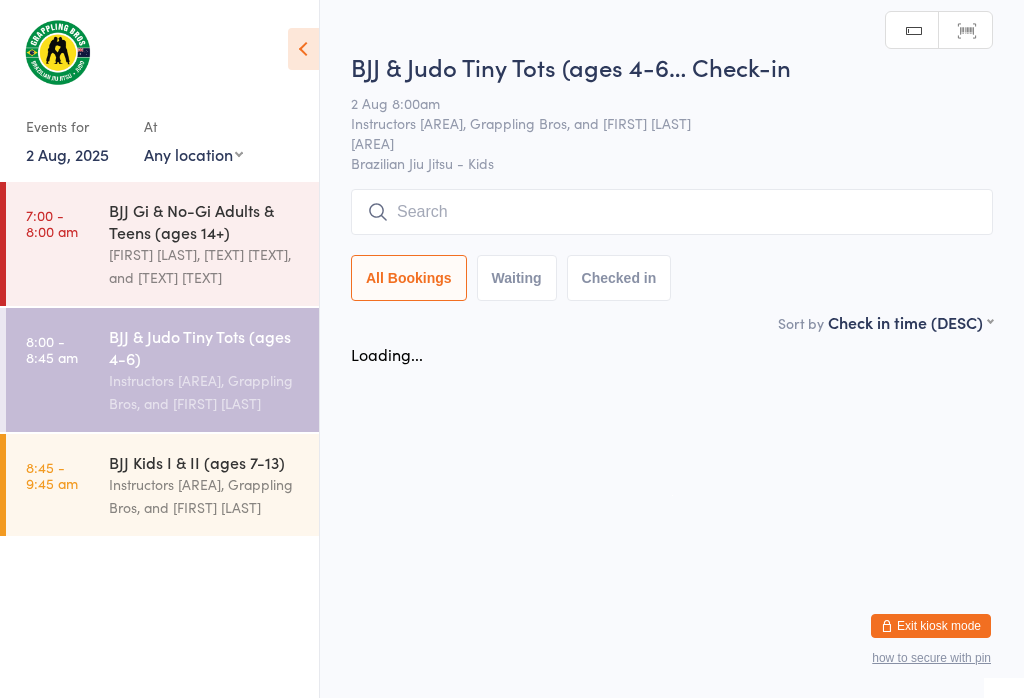 scroll, scrollTop: 0, scrollLeft: 0, axis: both 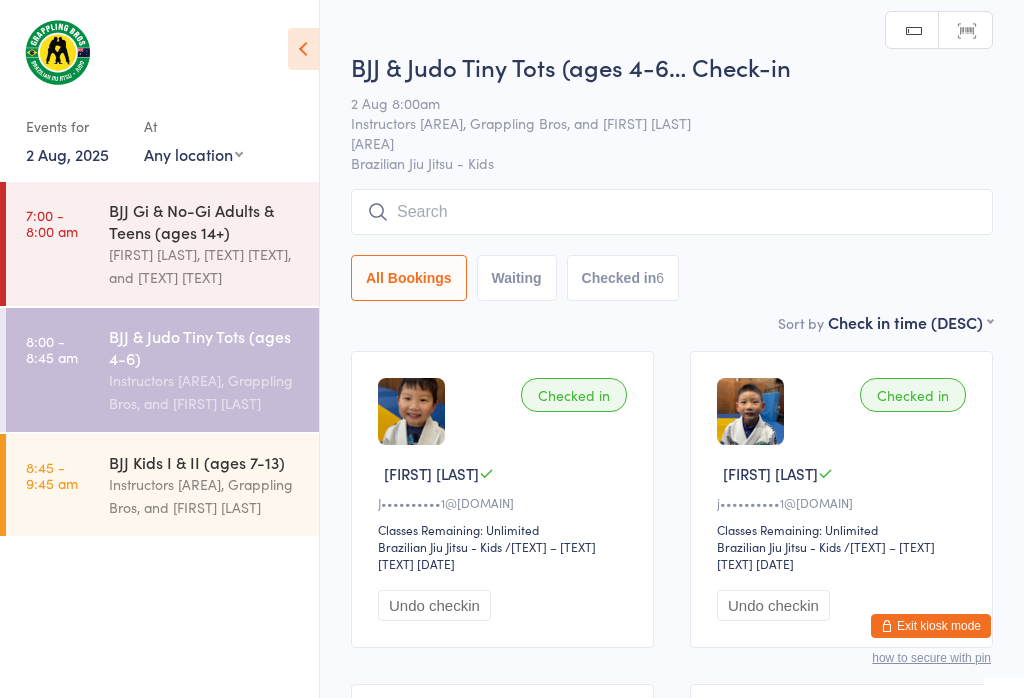 click on "Instructors [AREA], Grappling Bros, and [FIRST] [LAST]" at bounding box center (205, 496) 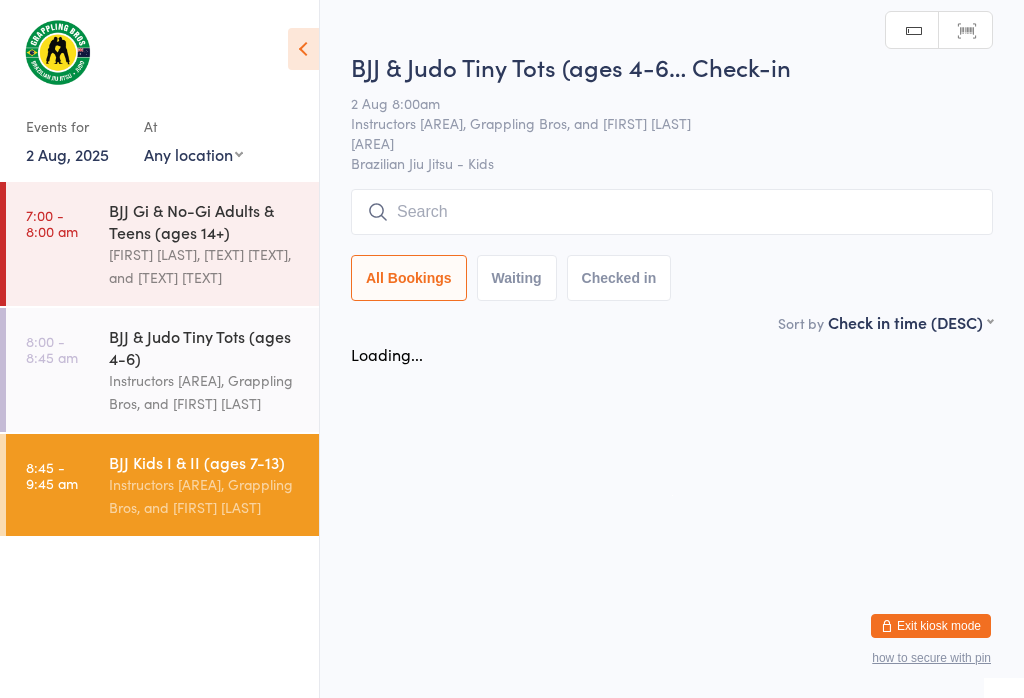 click on "Instructors [AREA], Grappling Bros, and [FIRST] [LAST]" at bounding box center [205, 496] 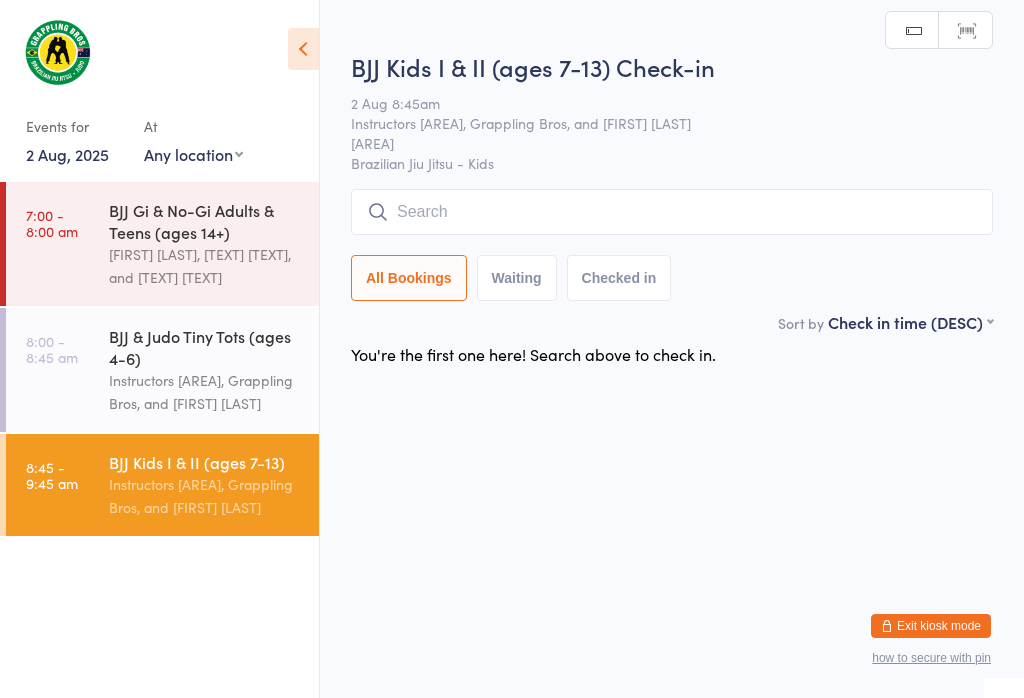 click at bounding box center [672, 212] 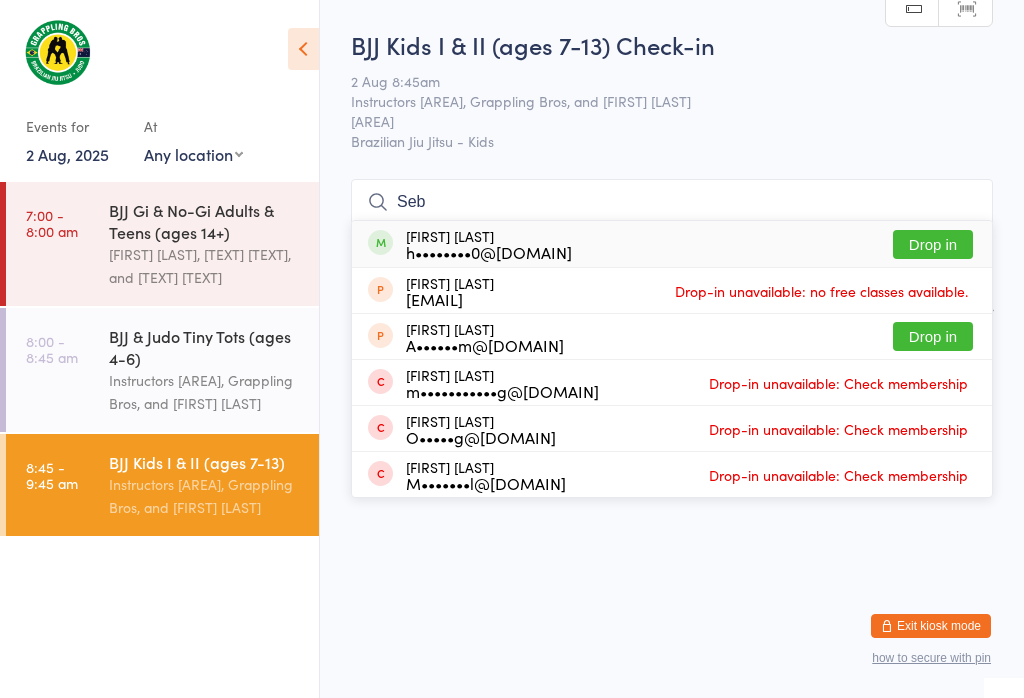 type on "Seb" 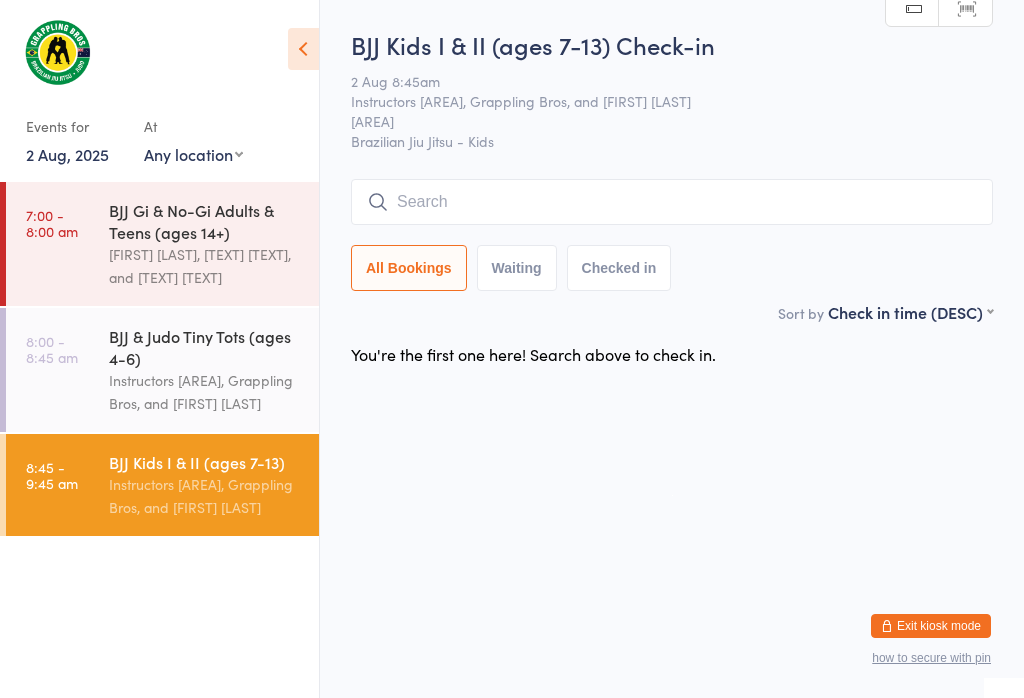 scroll, scrollTop: 0, scrollLeft: 0, axis: both 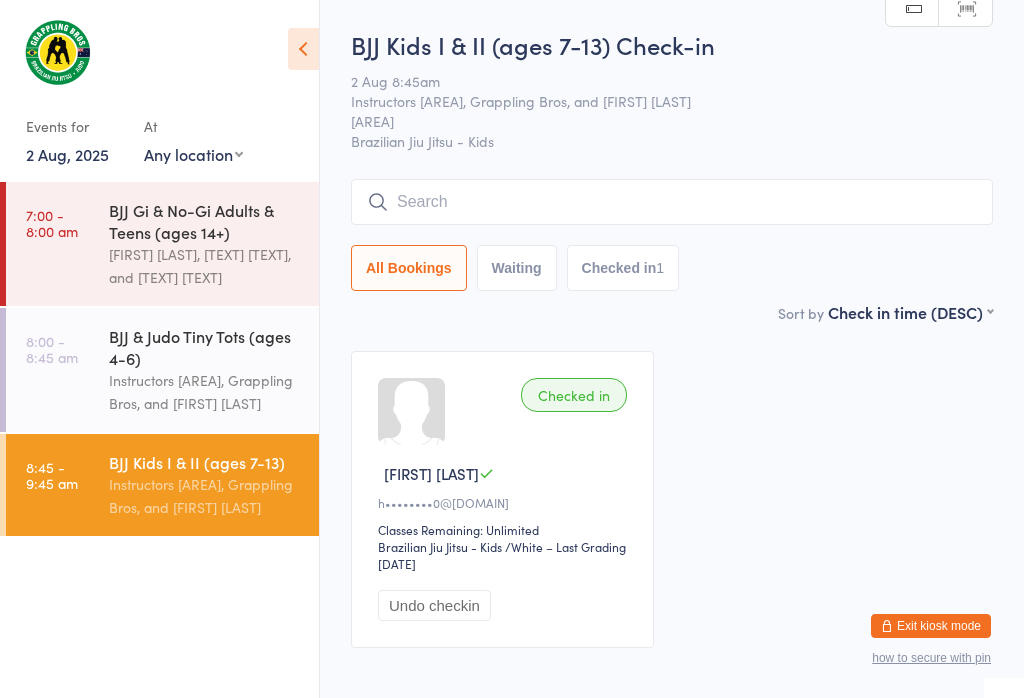 click at bounding box center (672, 202) 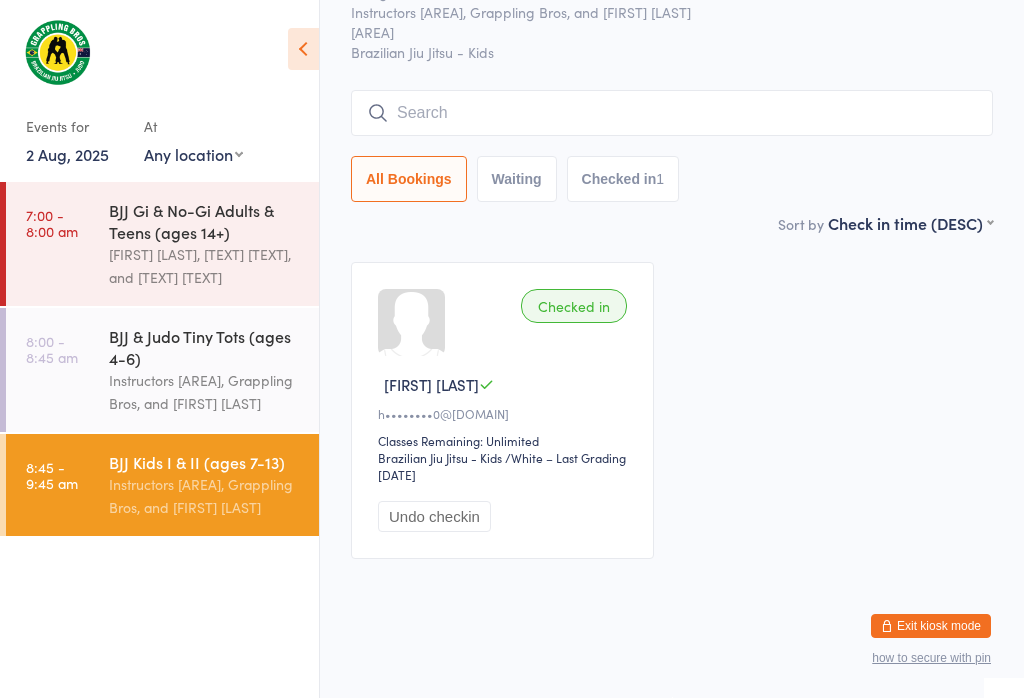 scroll, scrollTop: 181, scrollLeft: 0, axis: vertical 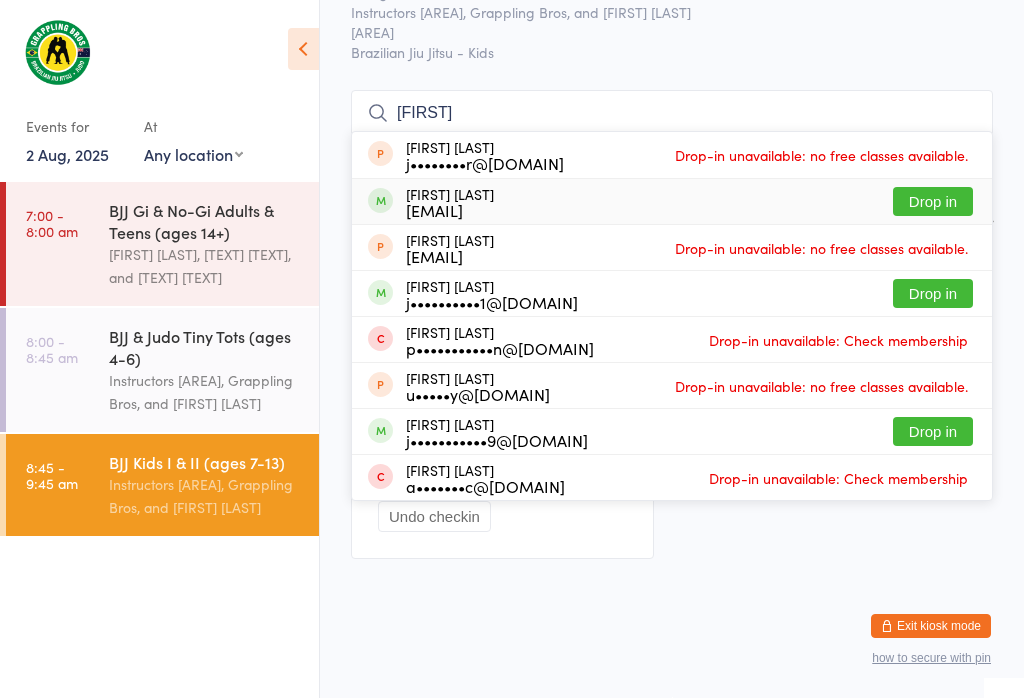 type on "[FIRST]" 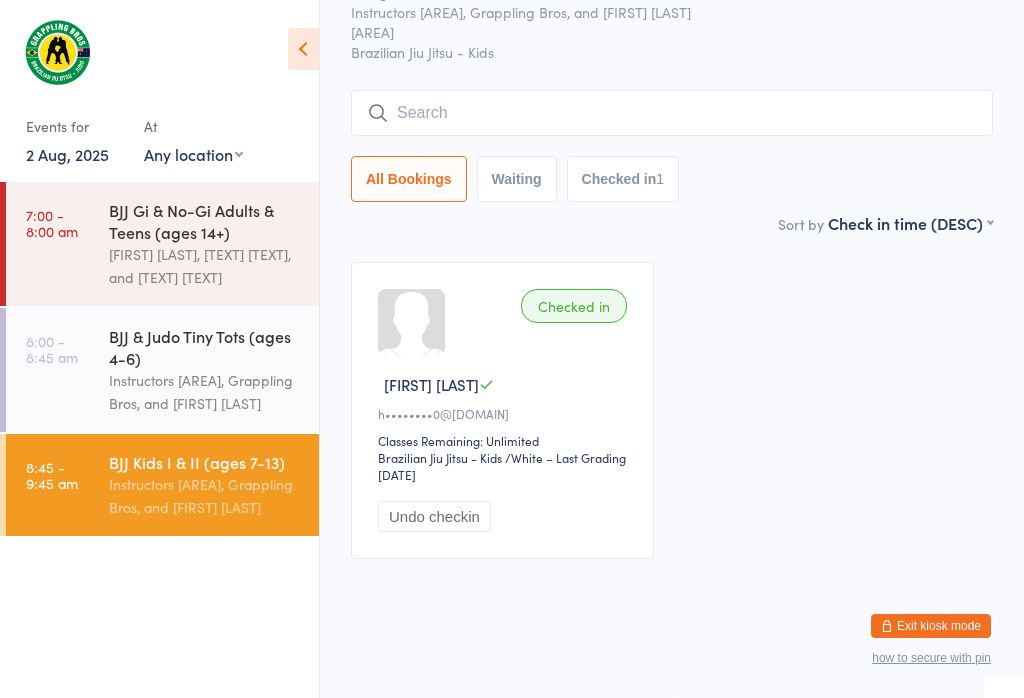 scroll, scrollTop: 107, scrollLeft: 0, axis: vertical 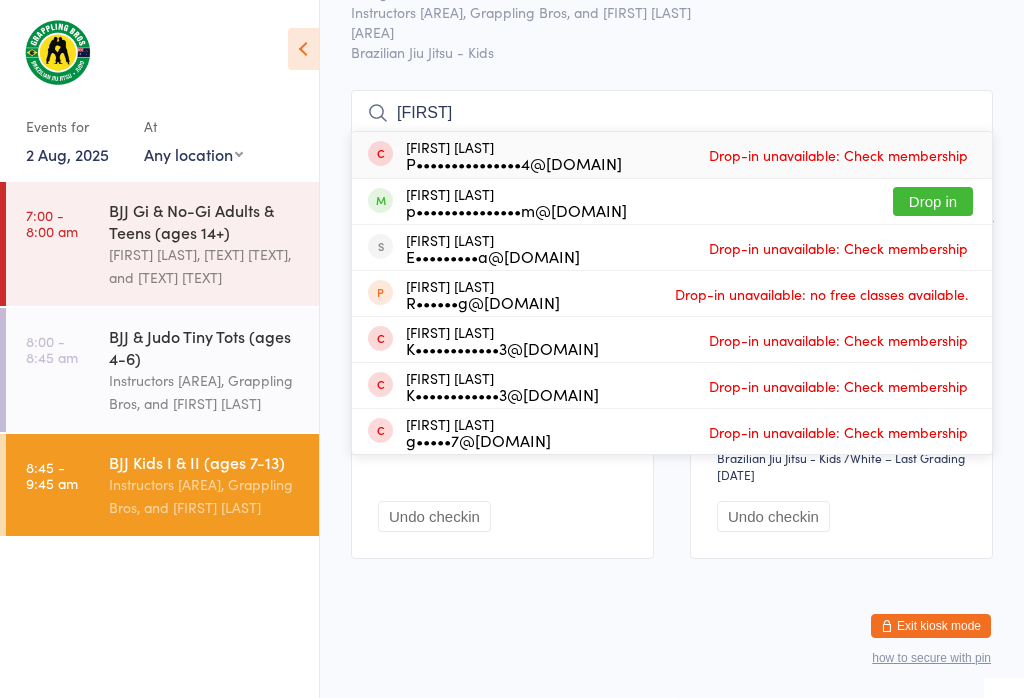 type on "[FIRST]" 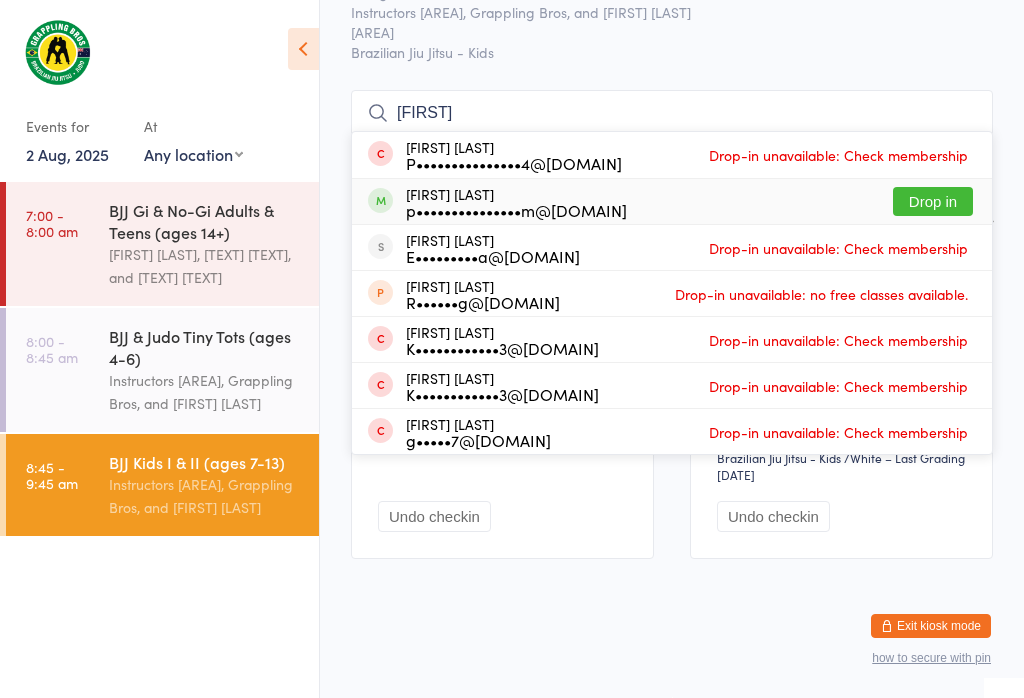 click on "Drop in" at bounding box center (933, 201) 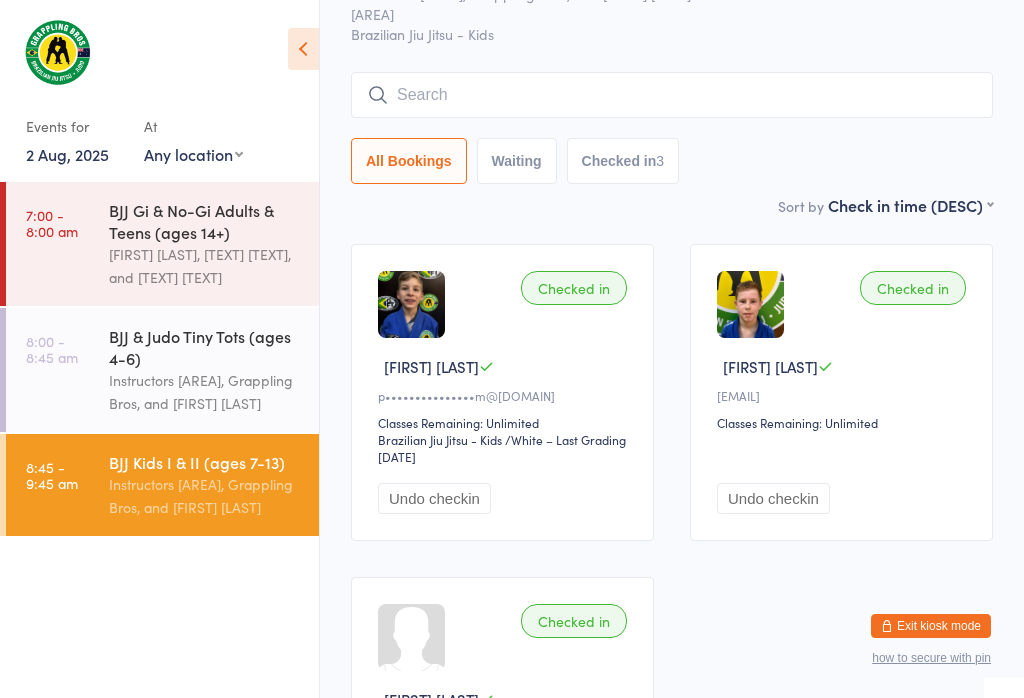 click at bounding box center (672, 95) 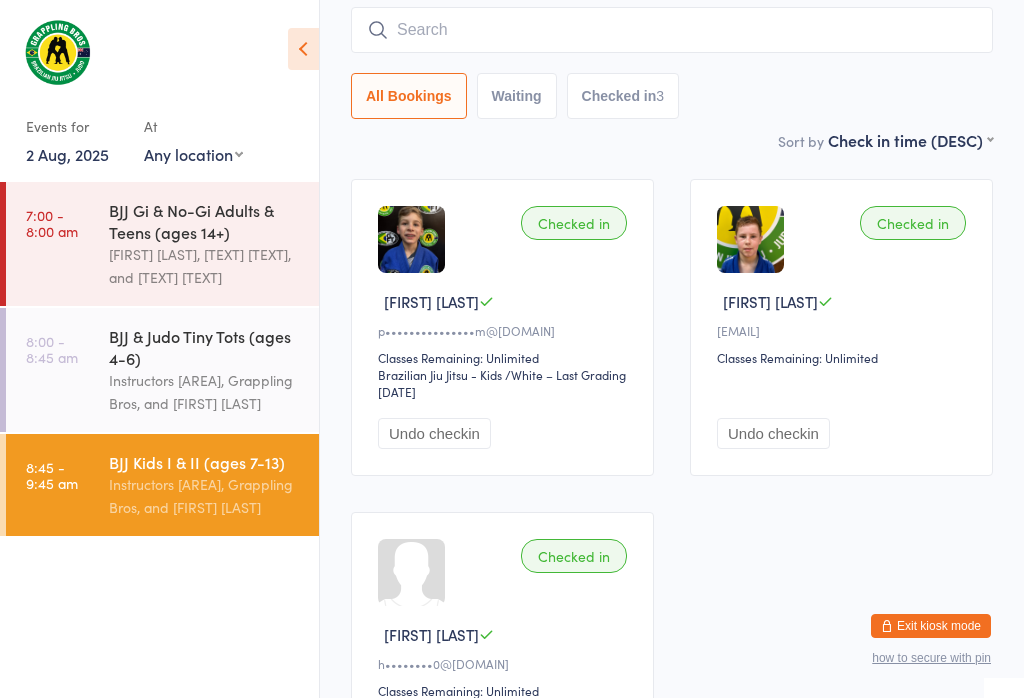 scroll, scrollTop: 181, scrollLeft: 0, axis: vertical 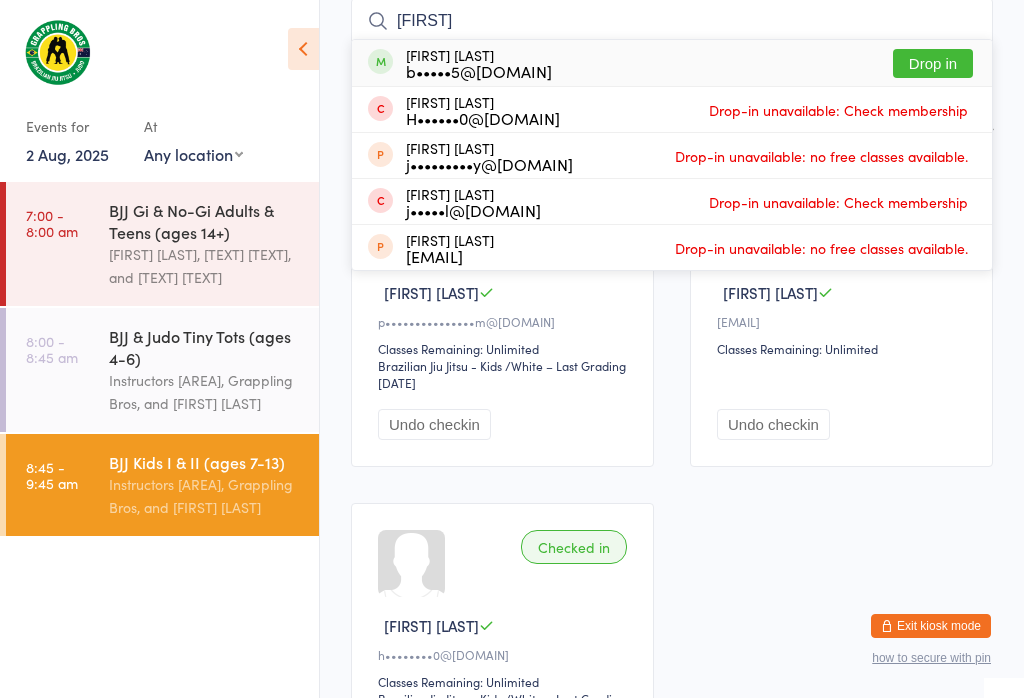 type on "[FIRST]" 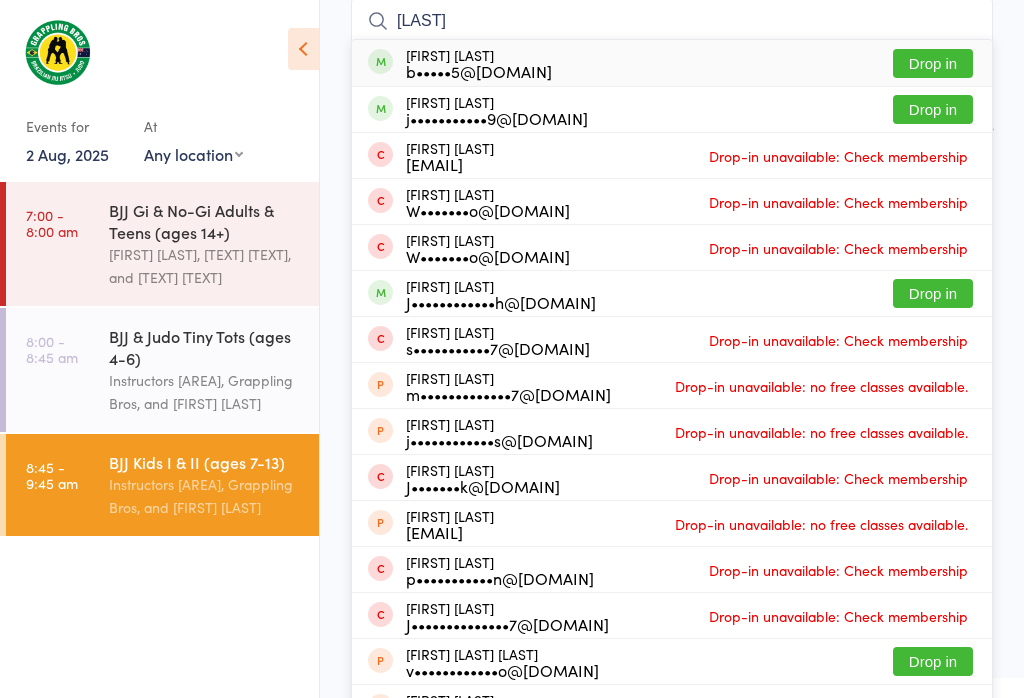 type on "[LAST]" 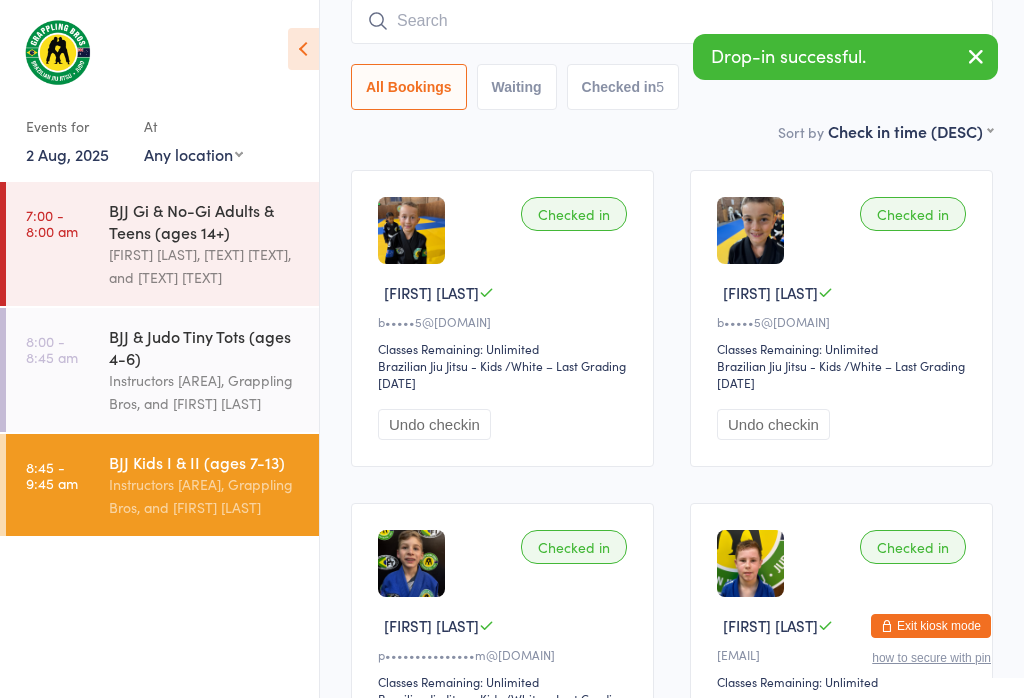 type on "J" 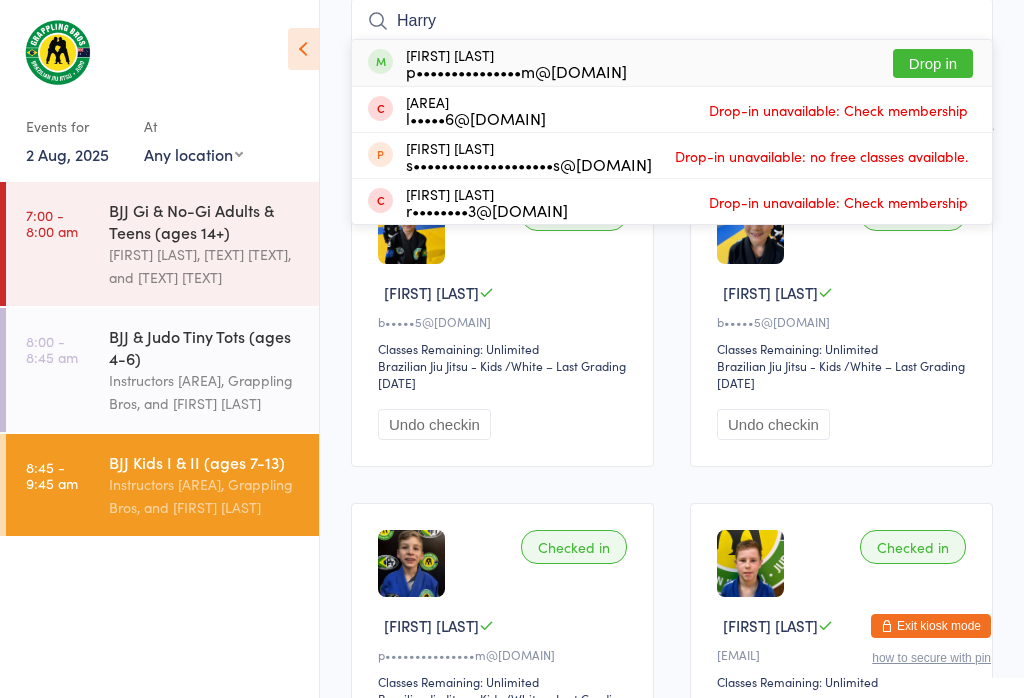 type on "Harry" 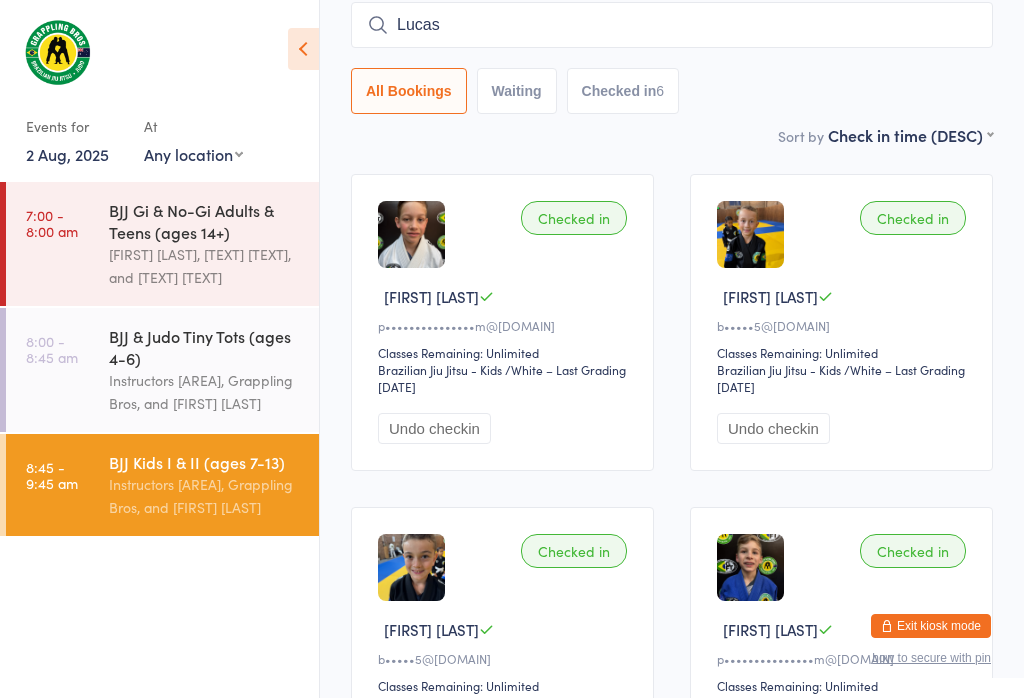 scroll, scrollTop: 172, scrollLeft: 0, axis: vertical 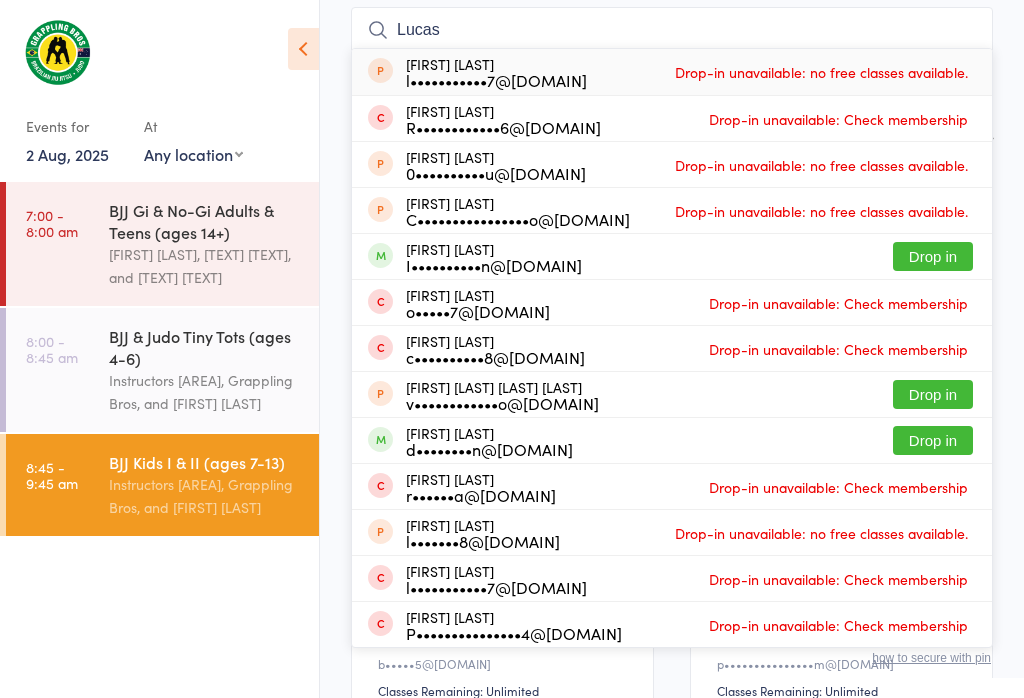 type on "Lucas" 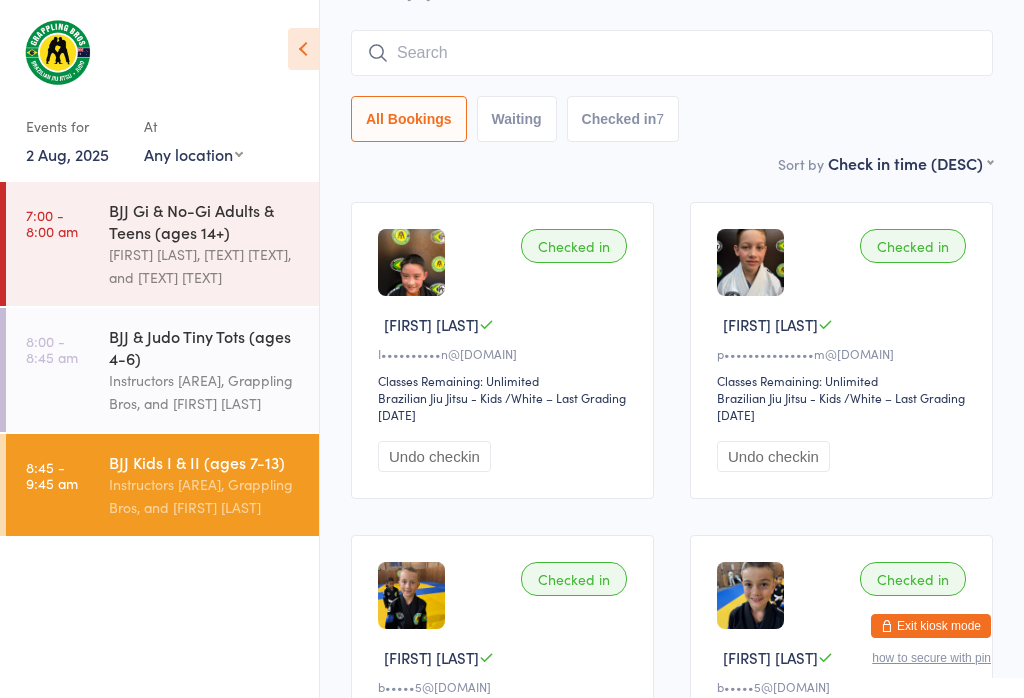 scroll, scrollTop: 148, scrollLeft: 0, axis: vertical 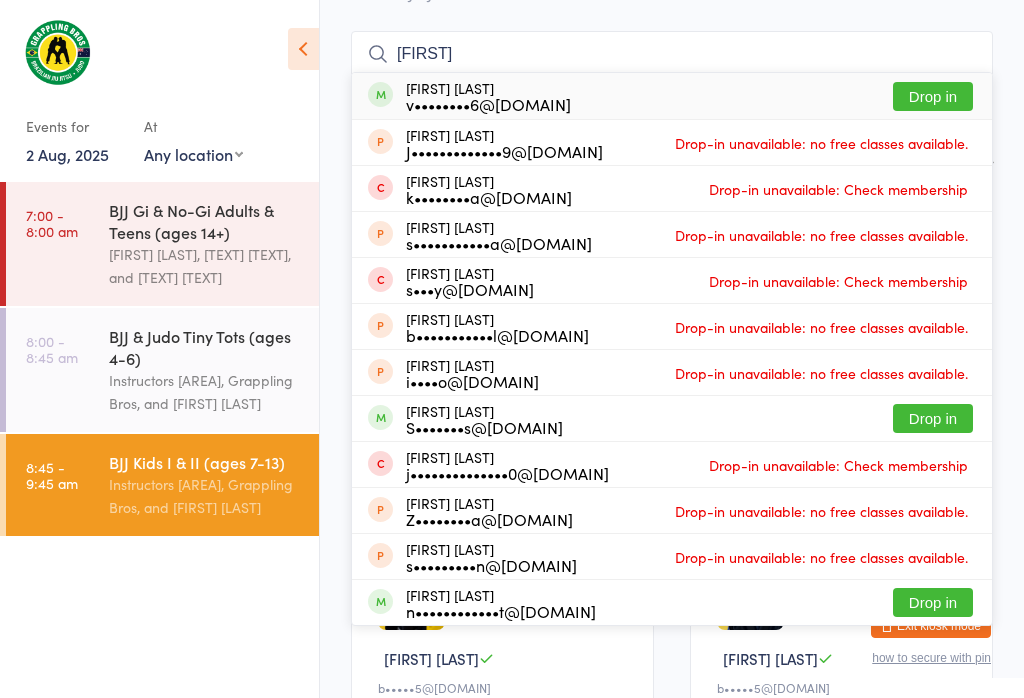 type on "[FIRST]" 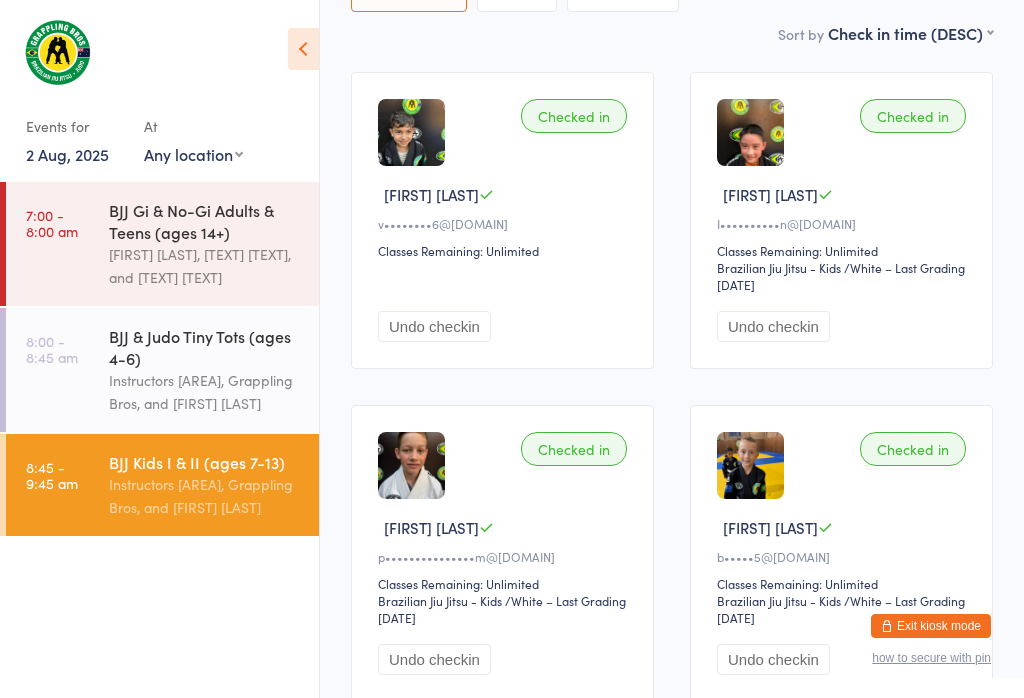 scroll, scrollTop: 280, scrollLeft: 0, axis: vertical 